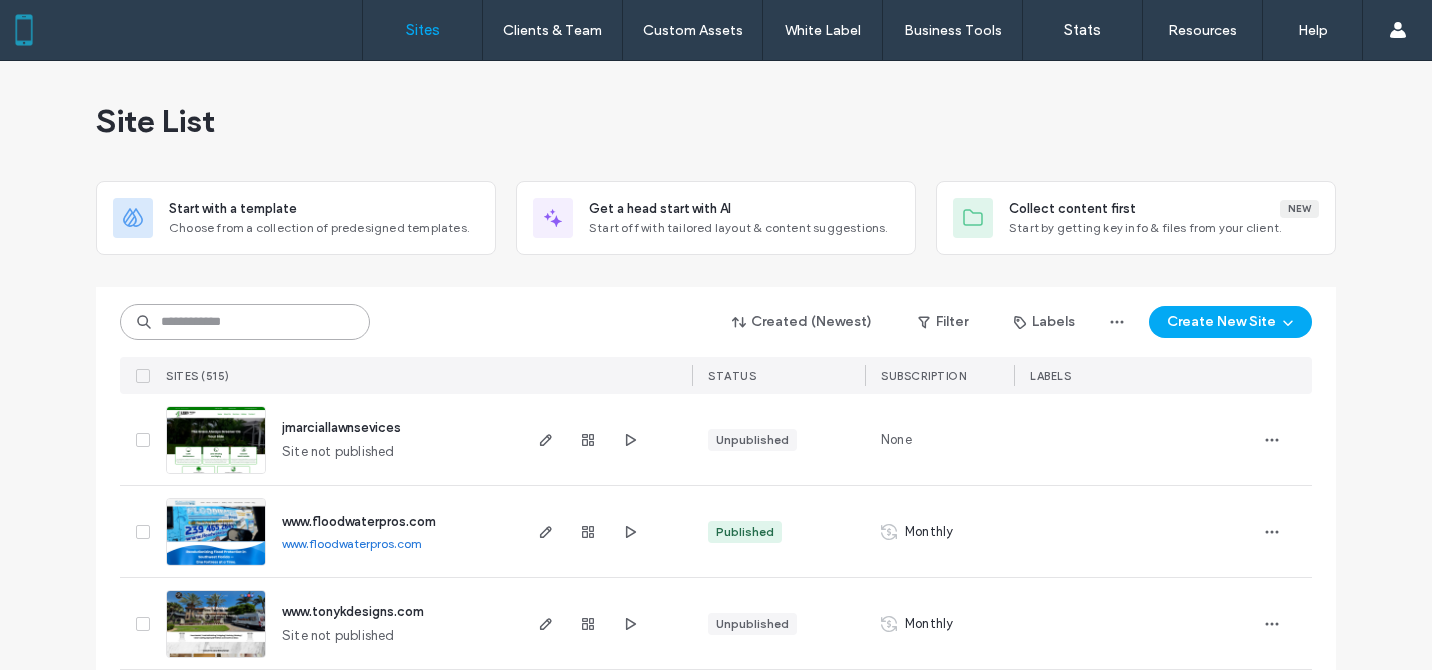 scroll, scrollTop: 0, scrollLeft: 0, axis: both 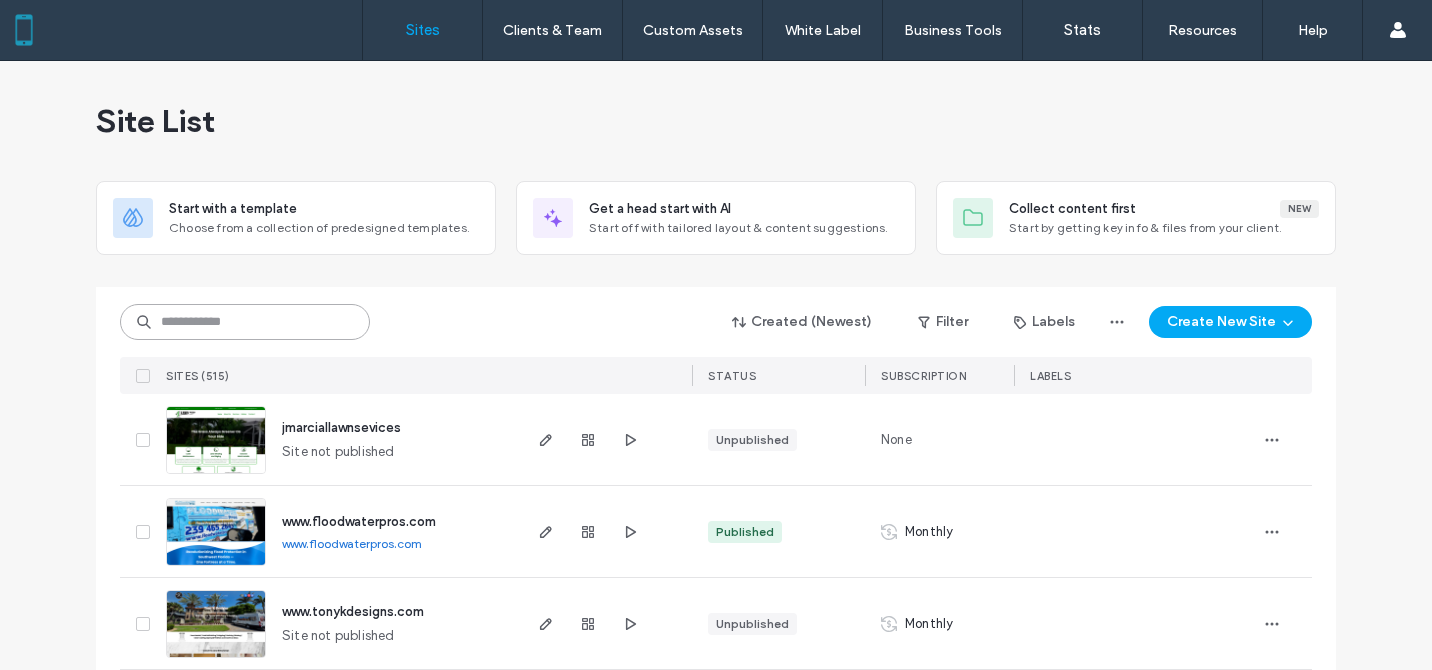 click at bounding box center [245, 322] 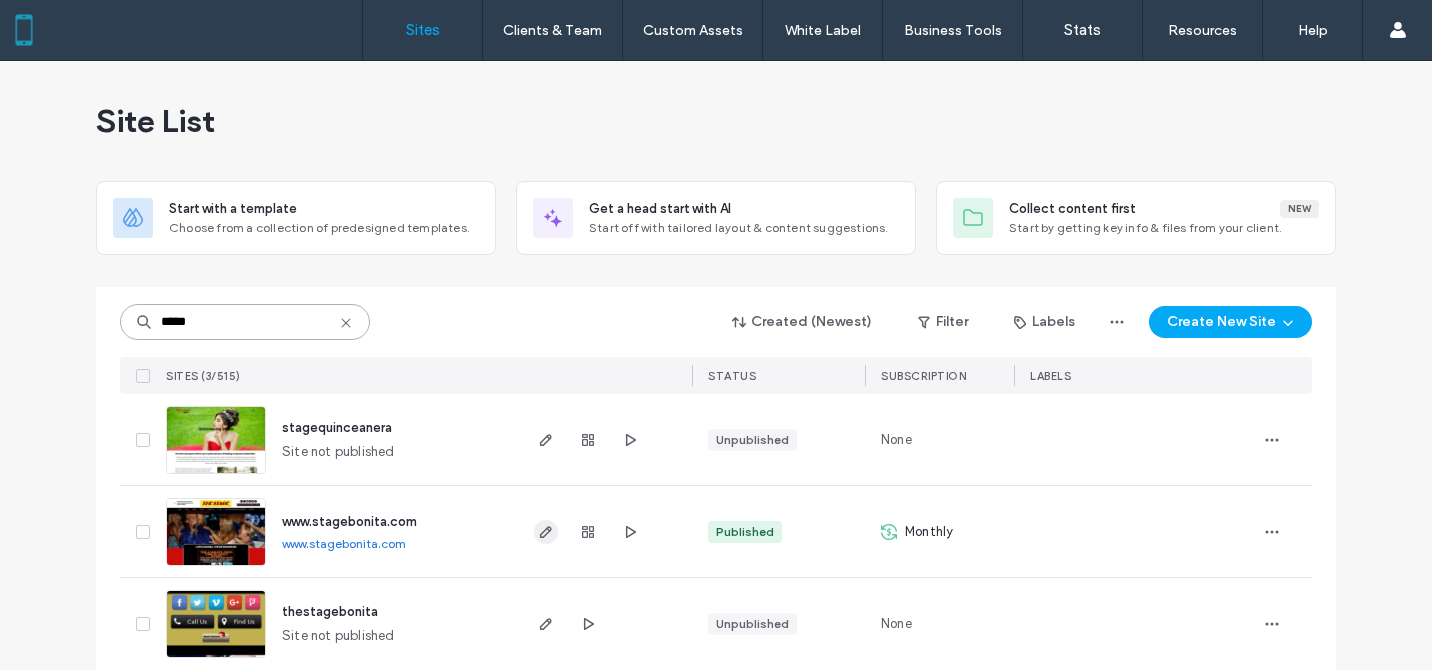 type on "*****" 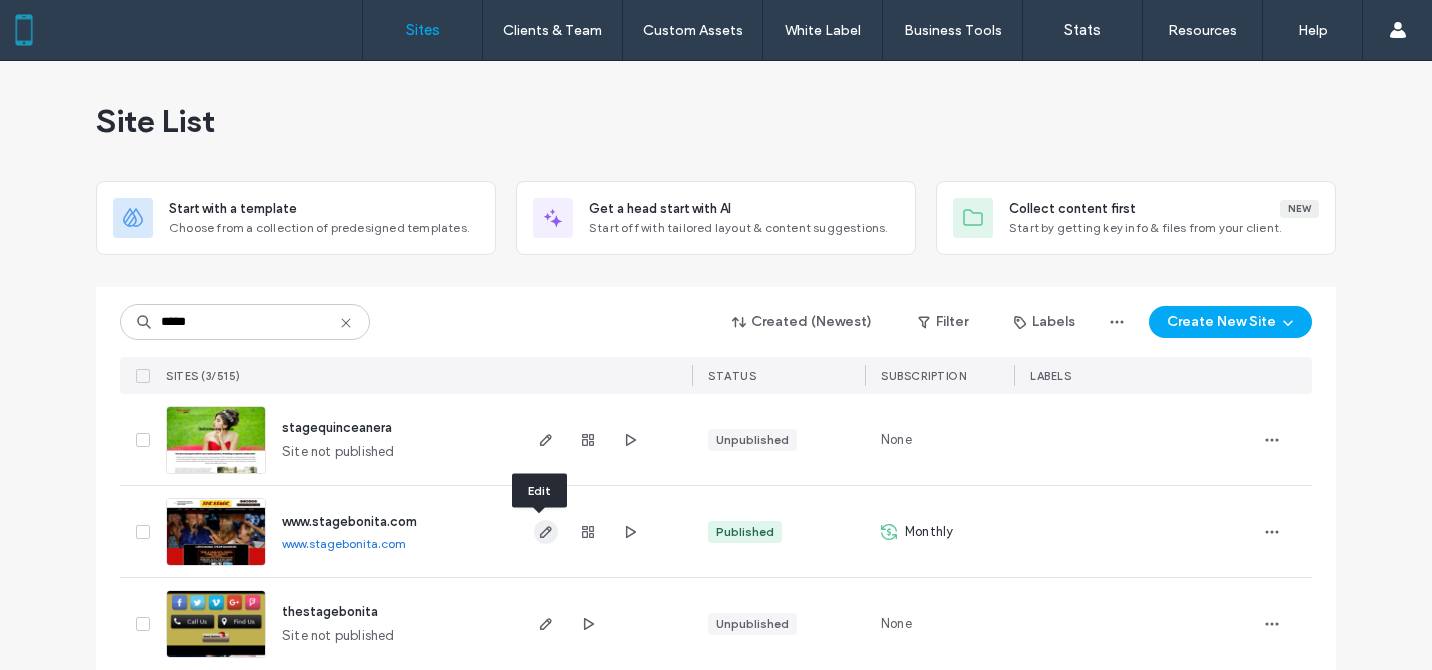 click 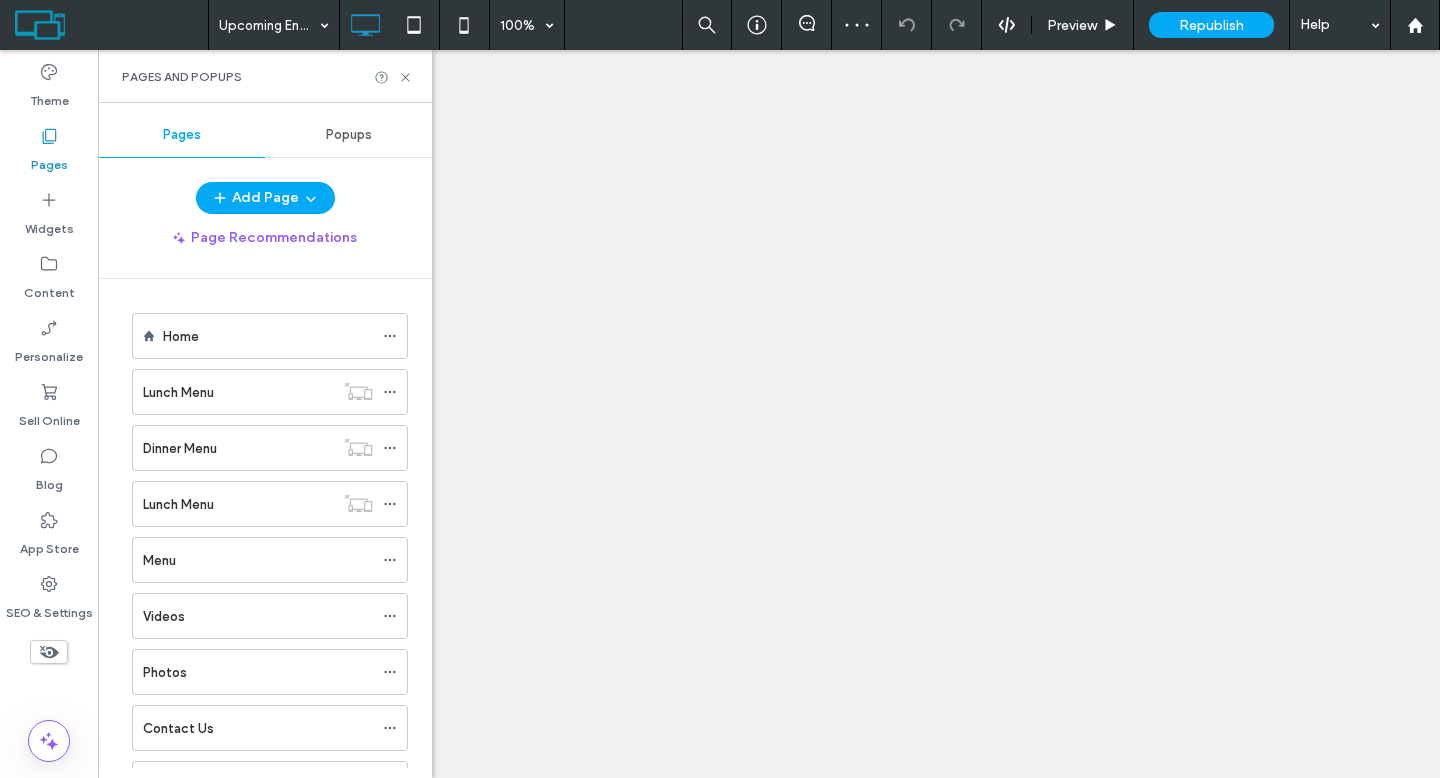 scroll, scrollTop: 0, scrollLeft: 0, axis: both 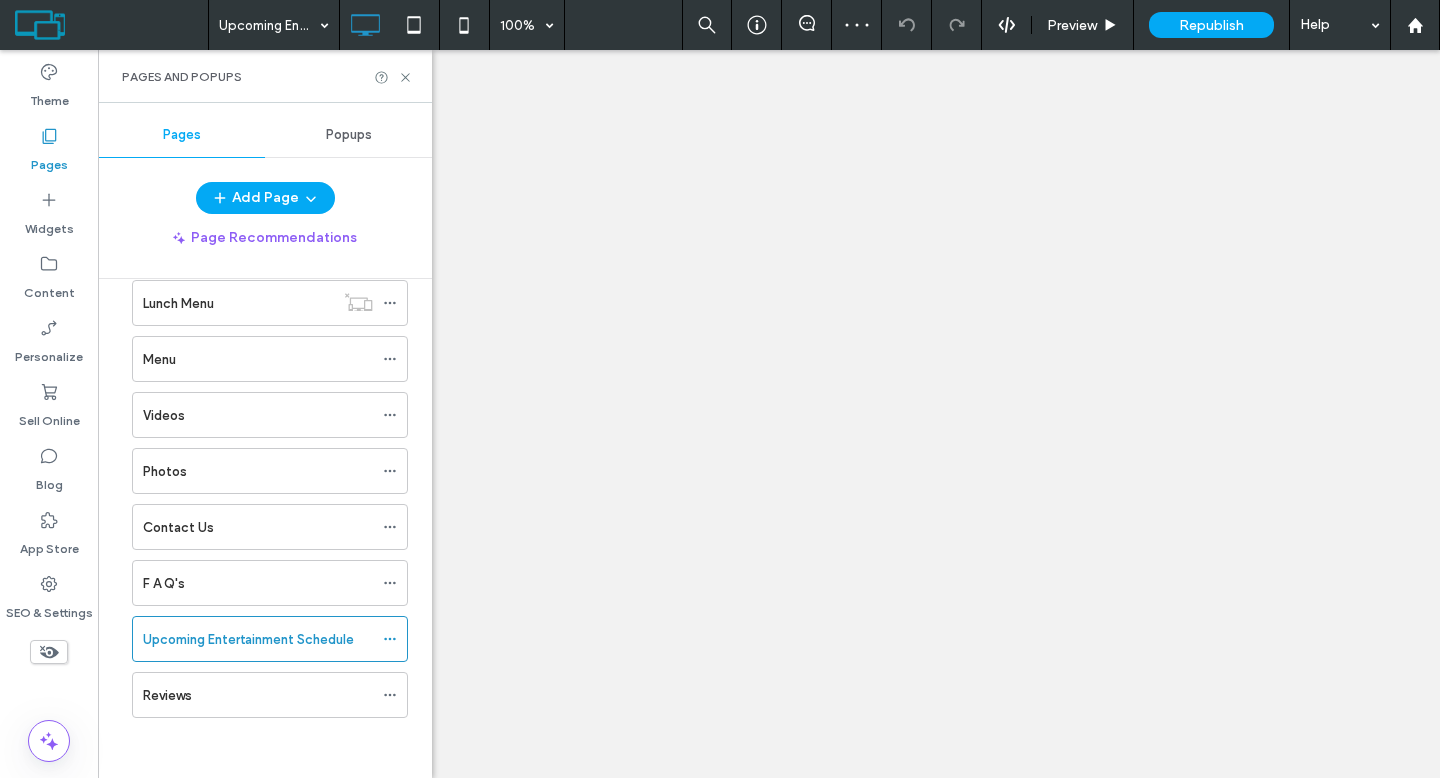 click 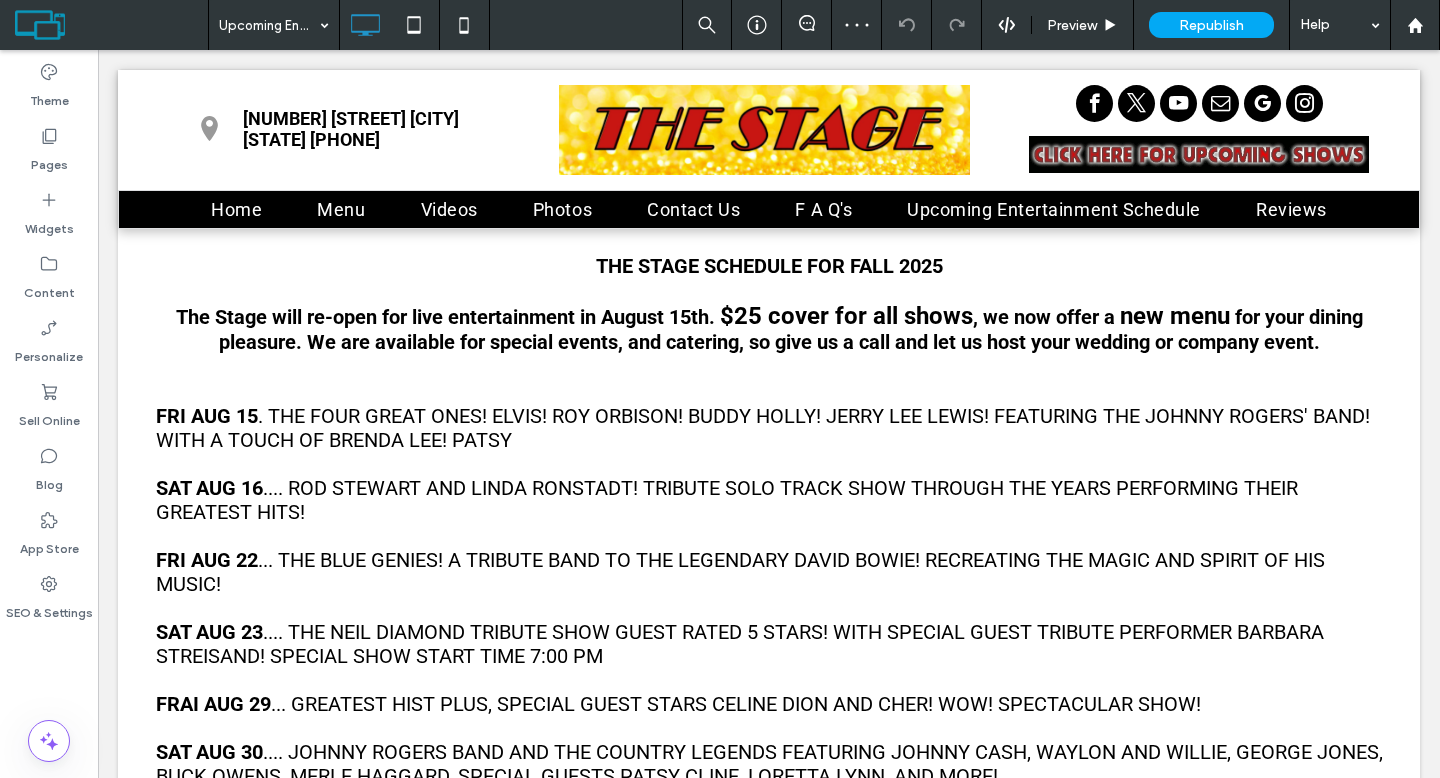 scroll, scrollTop: 0, scrollLeft: 0, axis: both 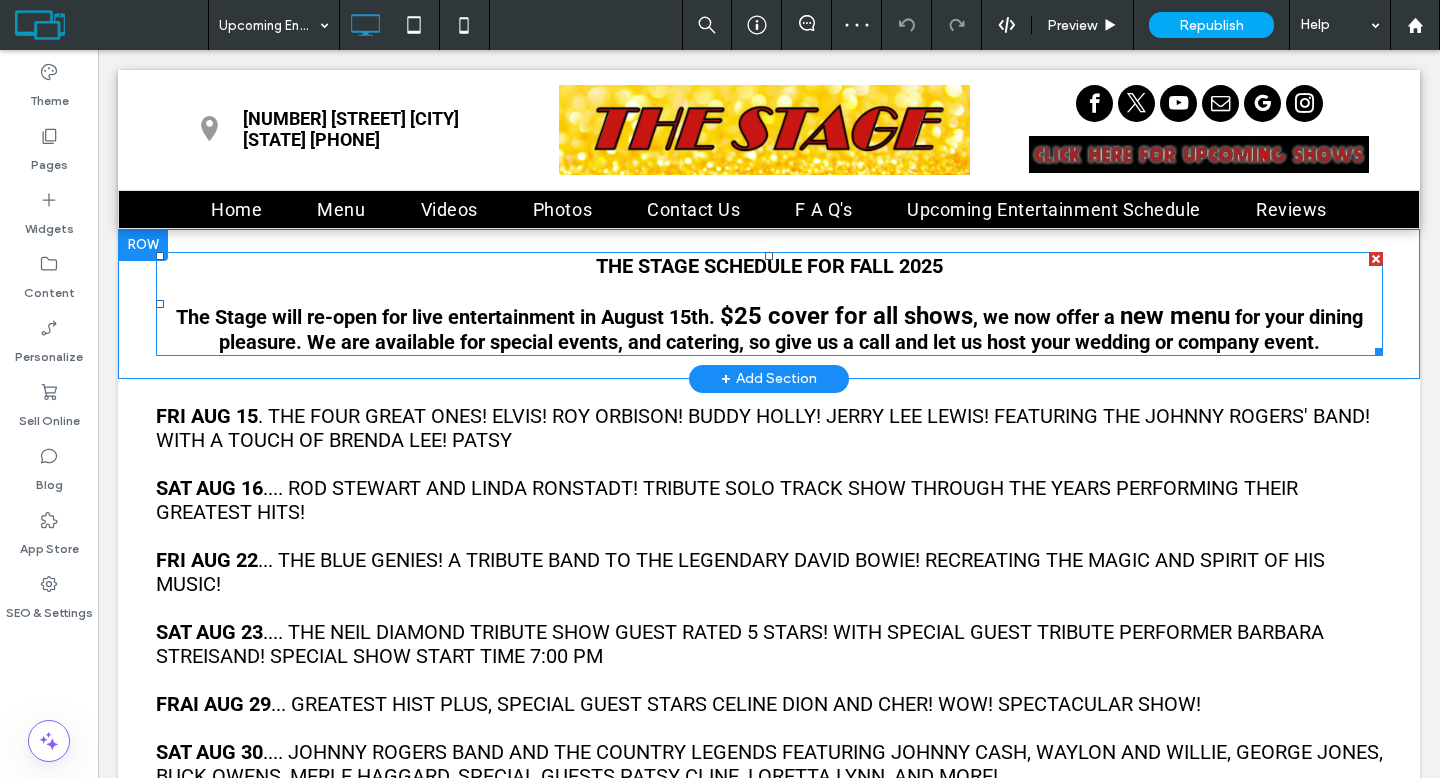 click on "for your dining pleasure. We are available for special events, and catering, so give us a call and let us host your wedding or company event." at bounding box center (791, 329) 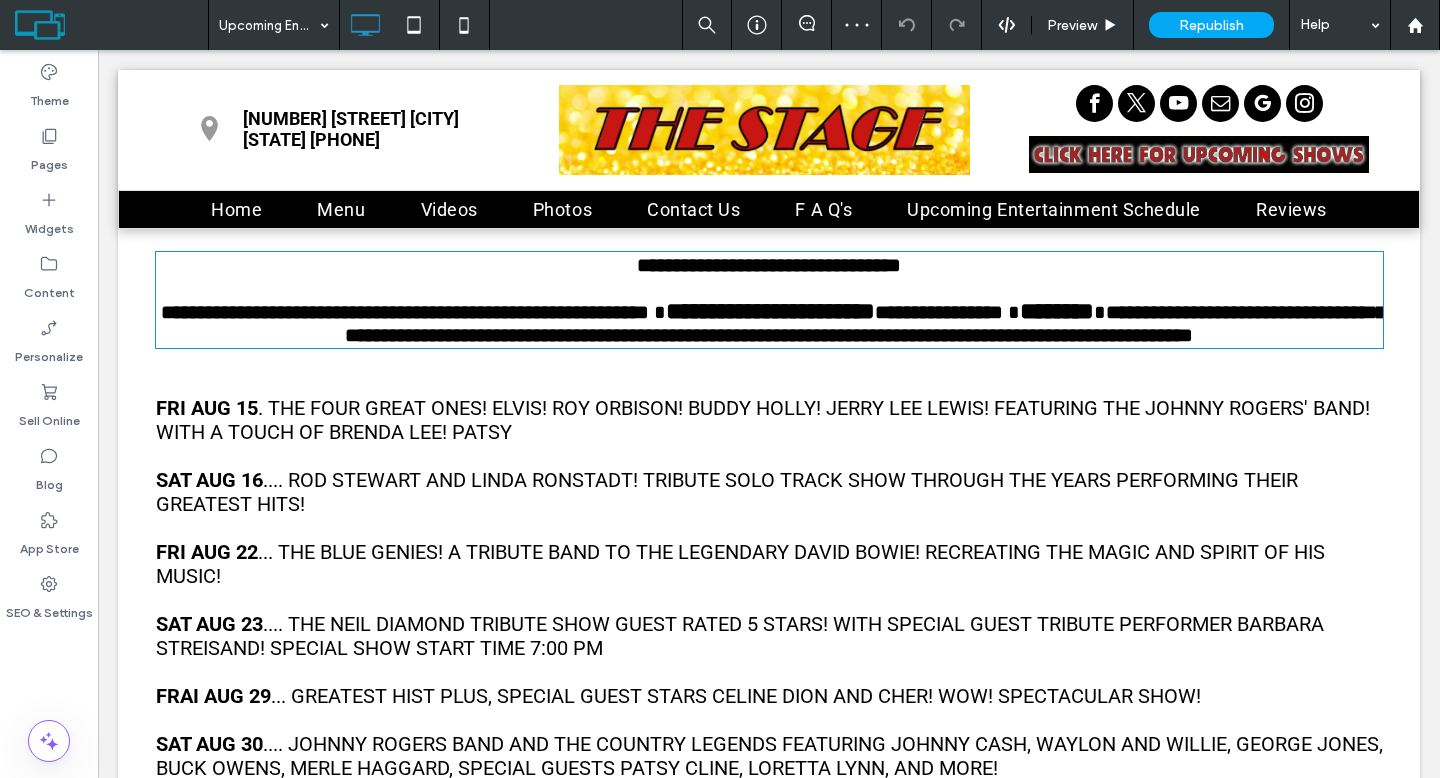 type on "******" 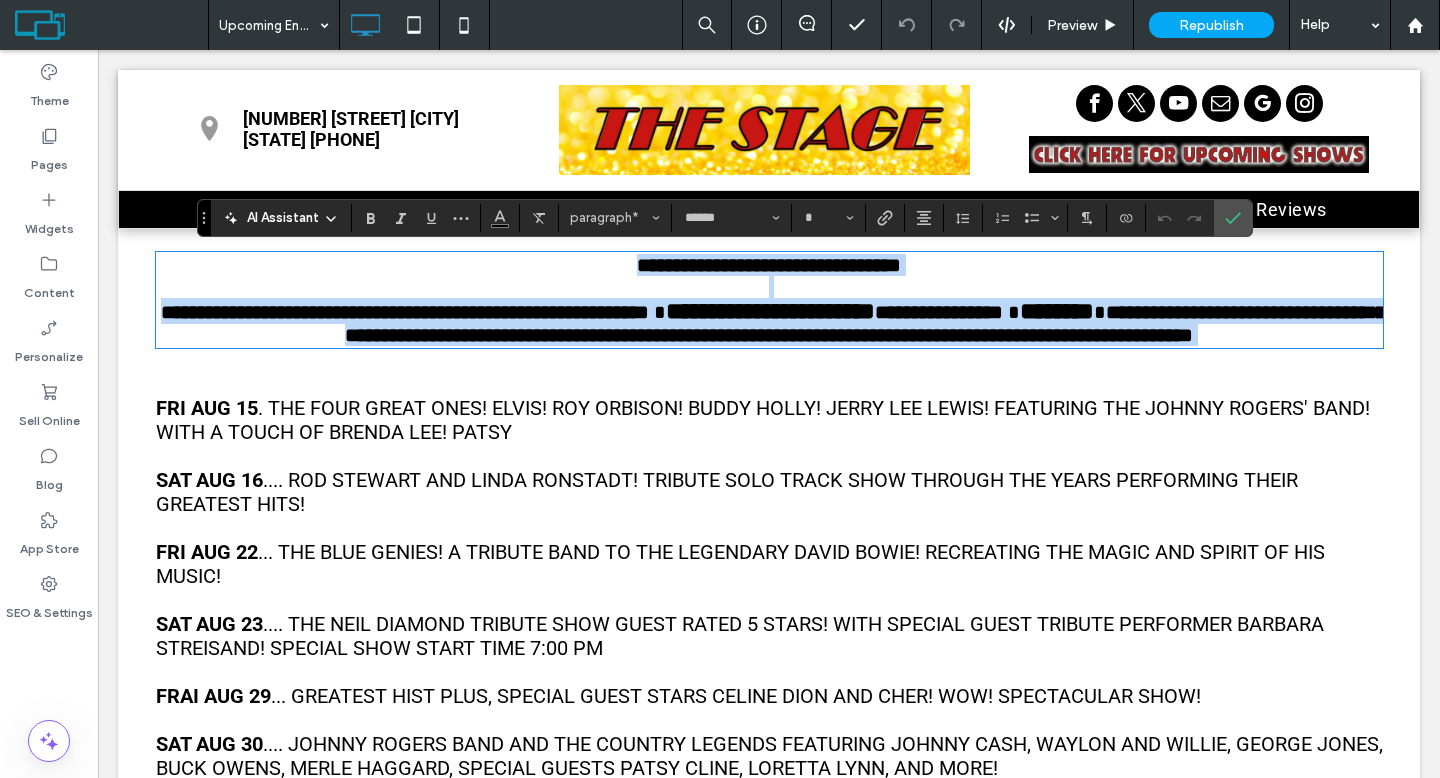 click on "**********" at bounding box center (405, 312) 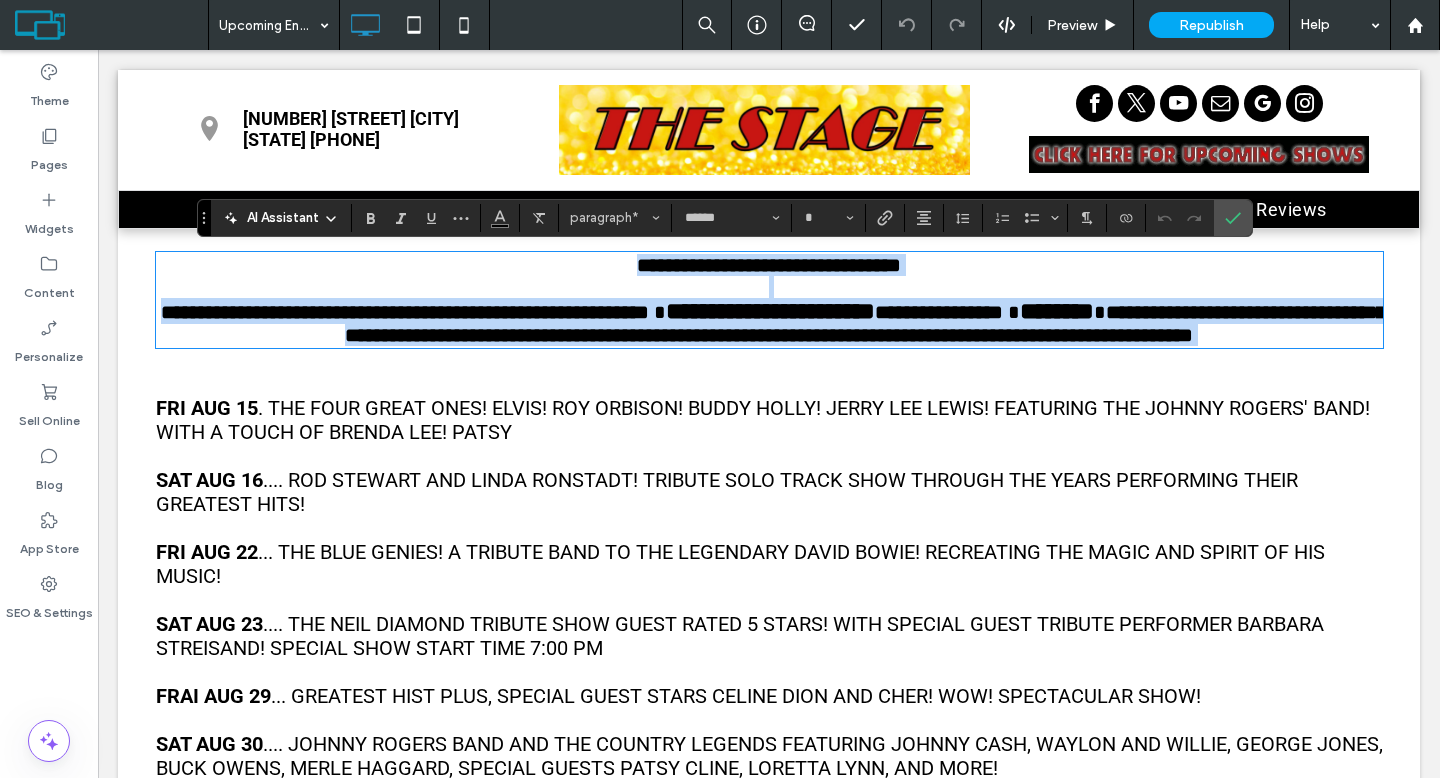 type on "**" 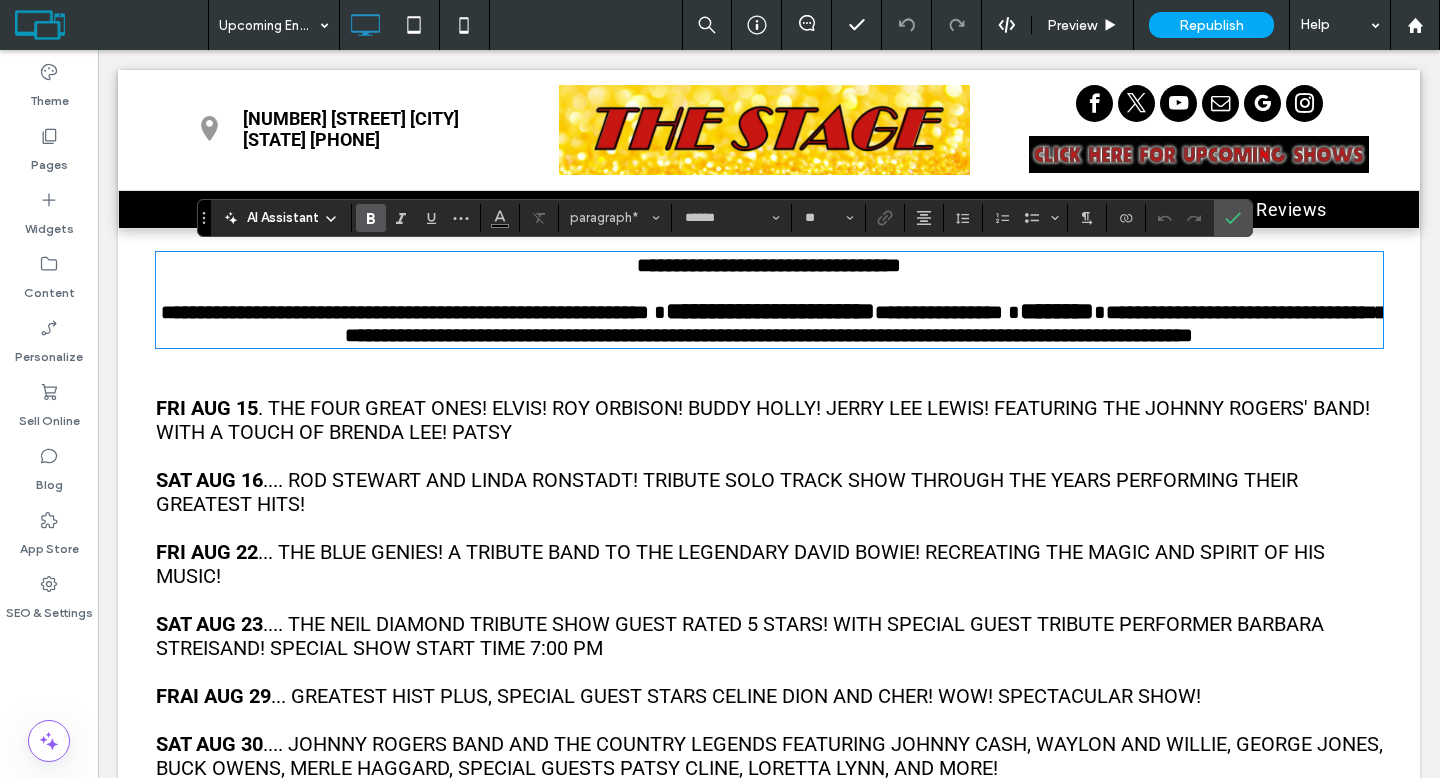 type 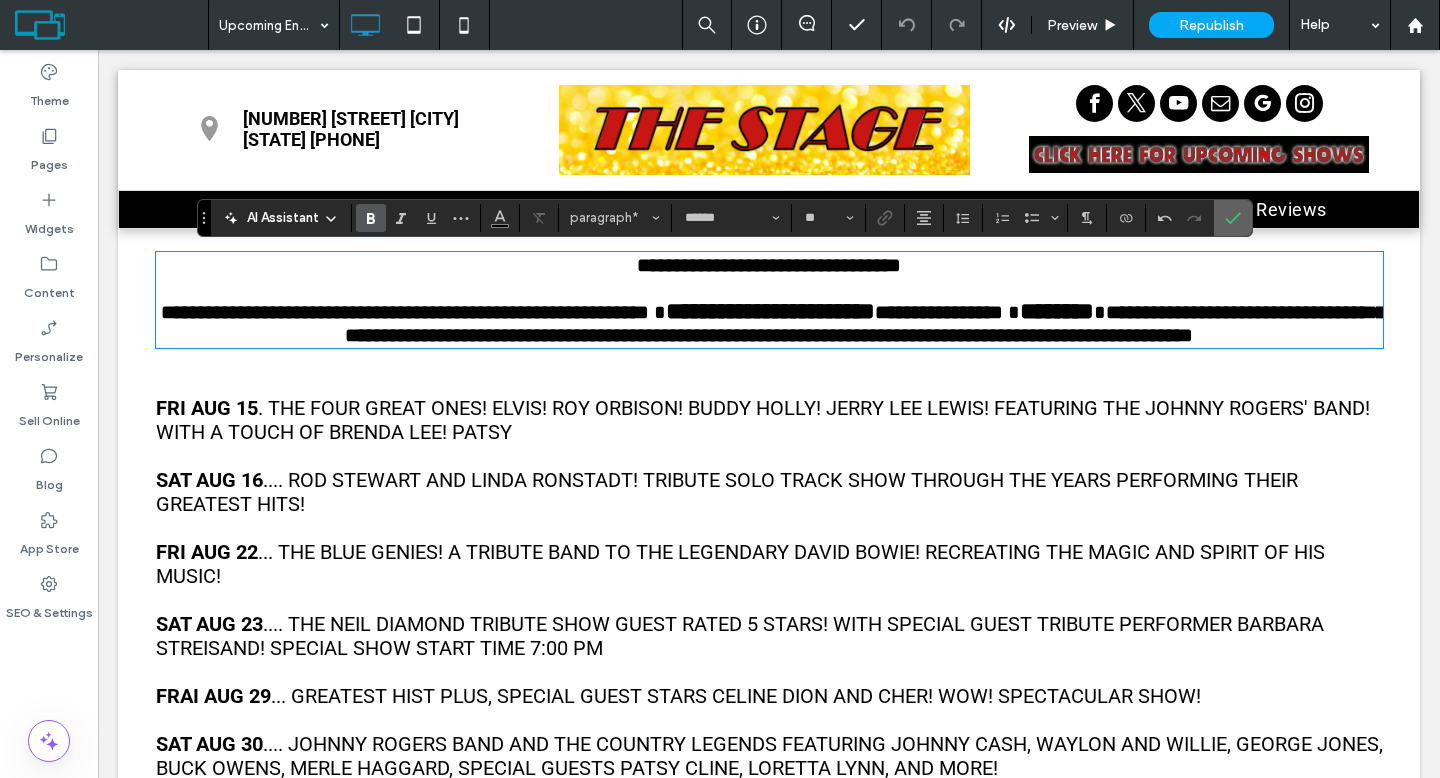 click 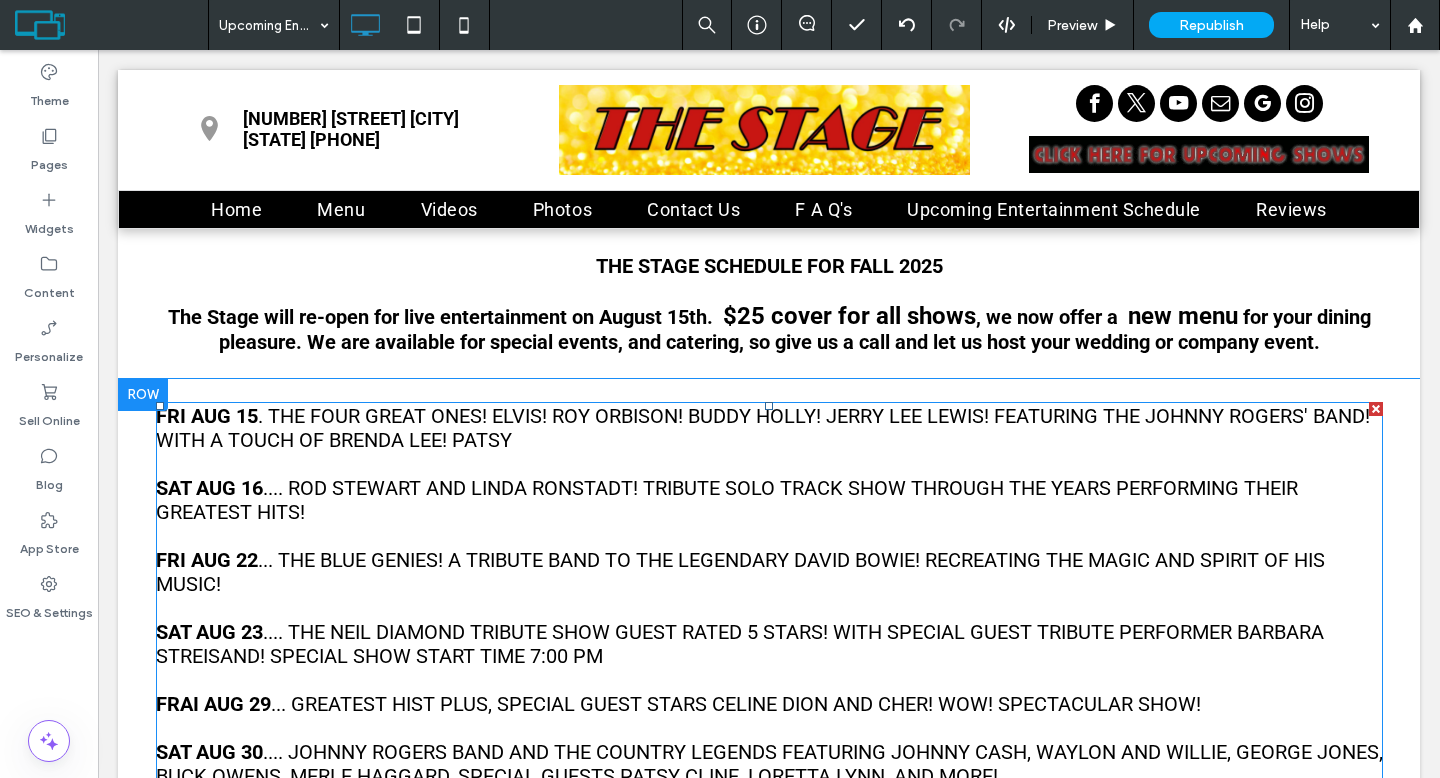 click on "FRI AUG 15 . THE FOUR GREAT ONES! ELVIS! ROY ORBISON! BUDDY HOLLY! JERRY LEE LEWIS! FEATURING THE JOHNNY ROGERS' BAND! WITH A TOUCH OF BRENDA LEE! PATSY" at bounding box center [769, 428] 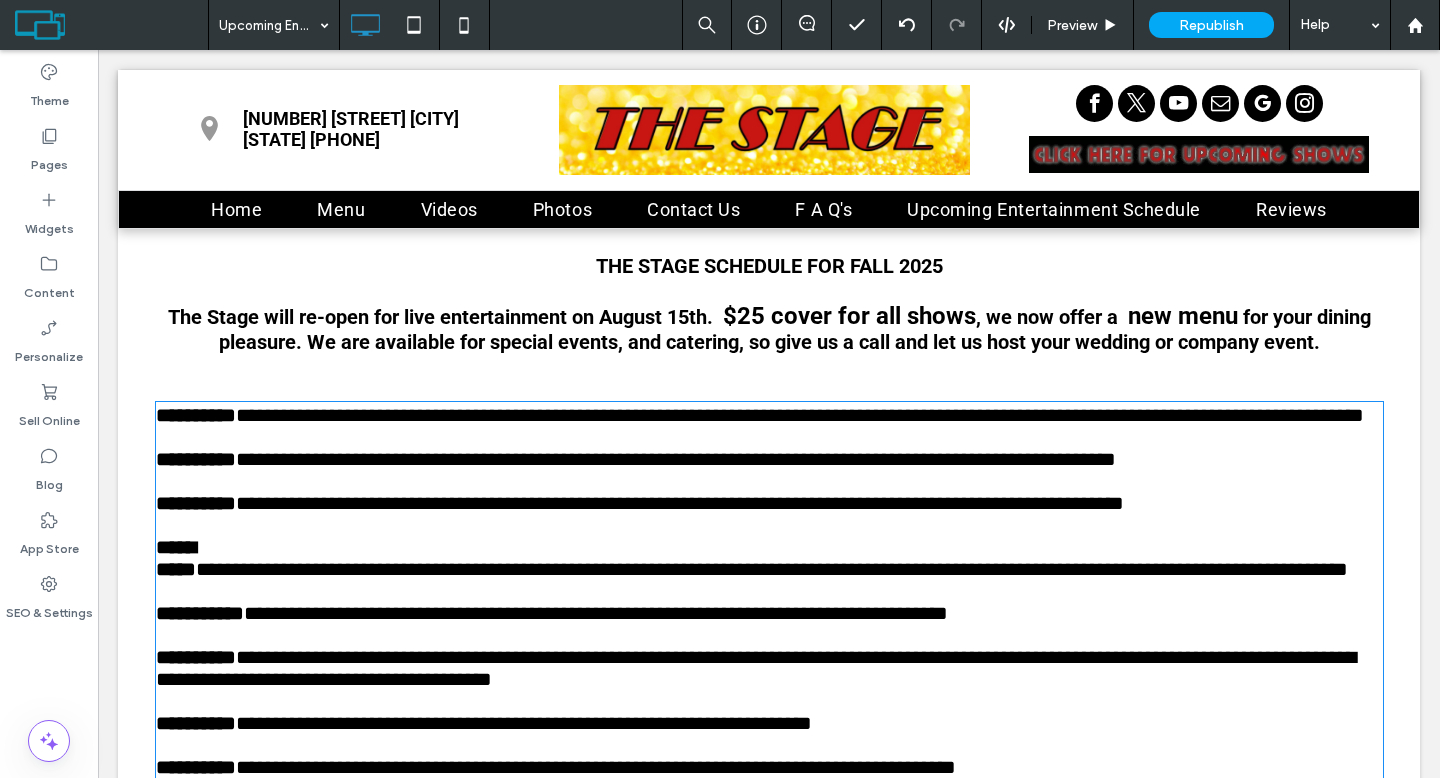 type on "******" 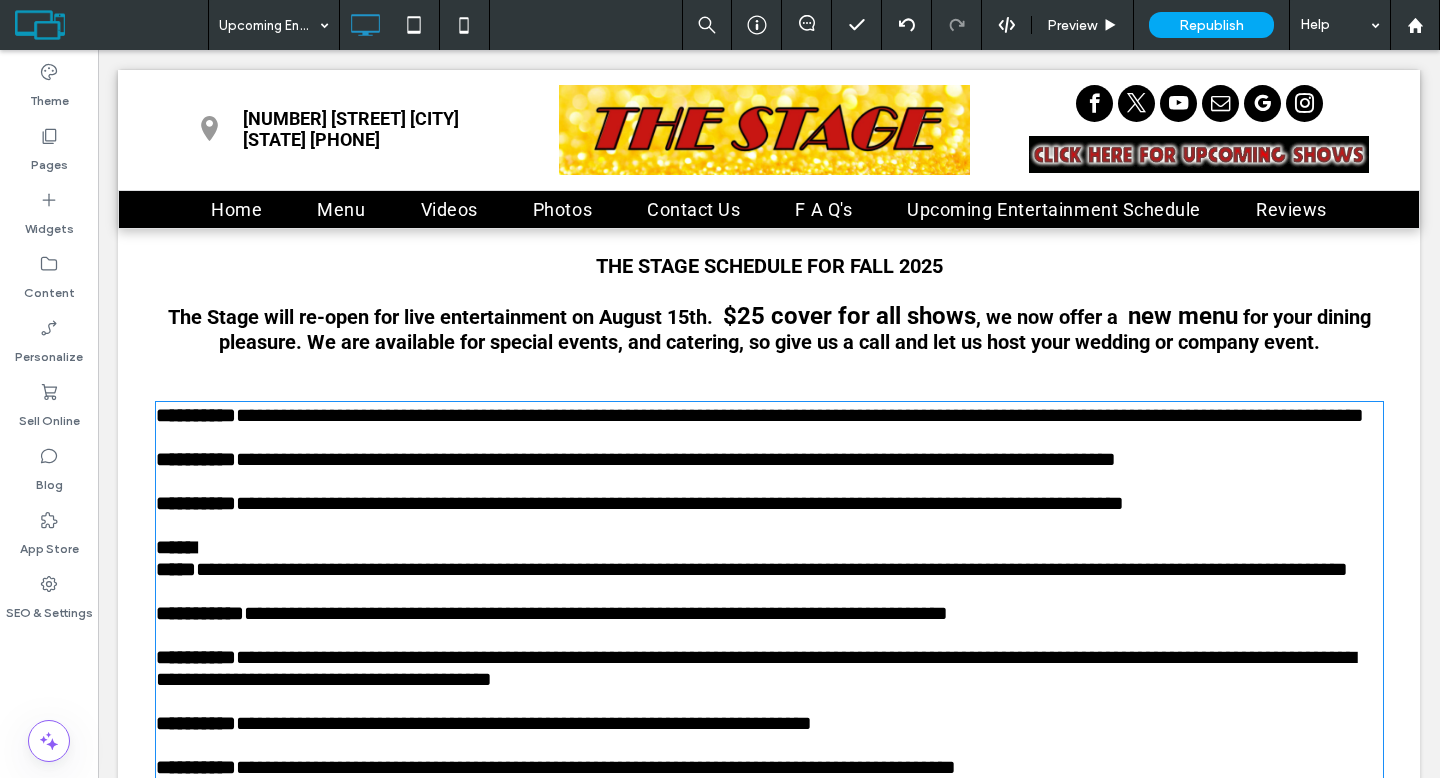 type on "**" 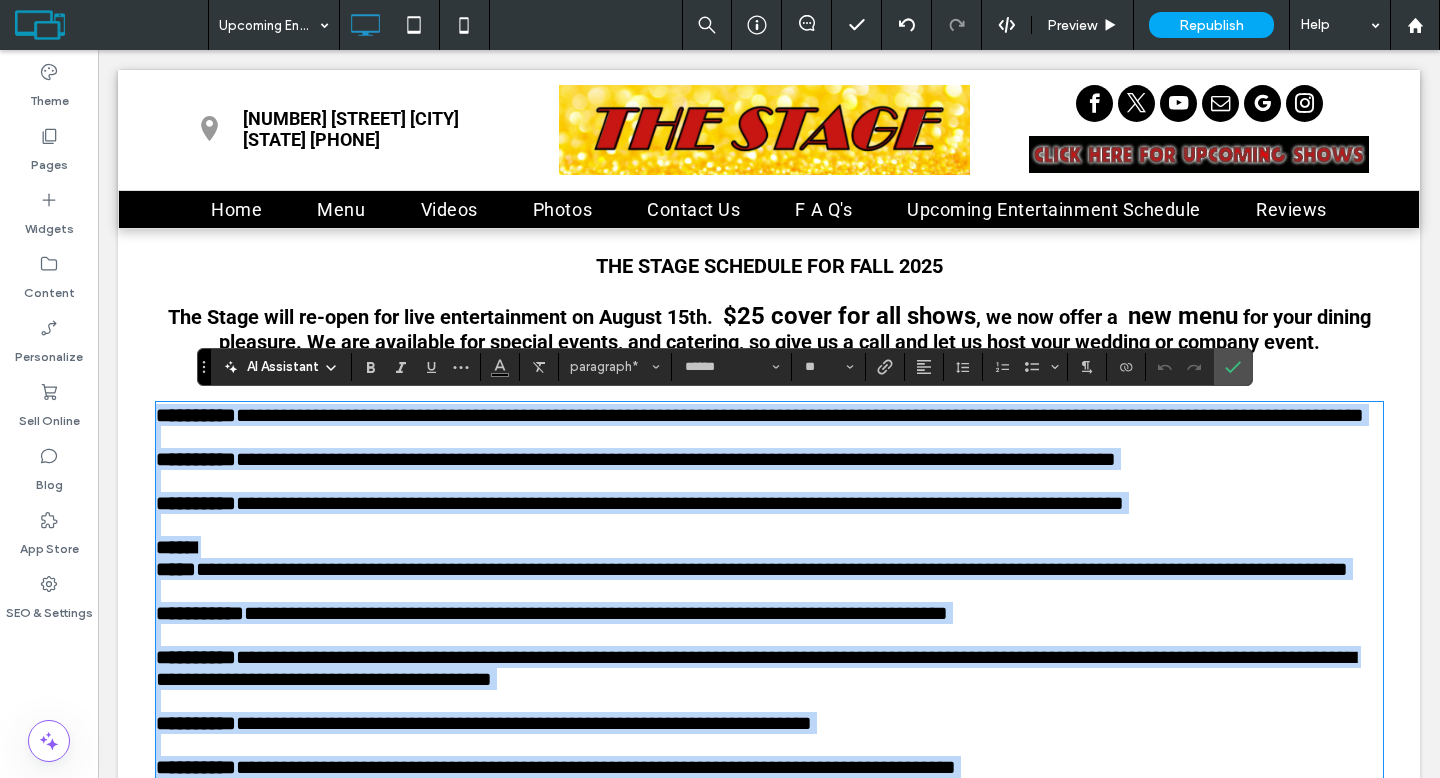 click on "**********" at bounding box center (769, 415) 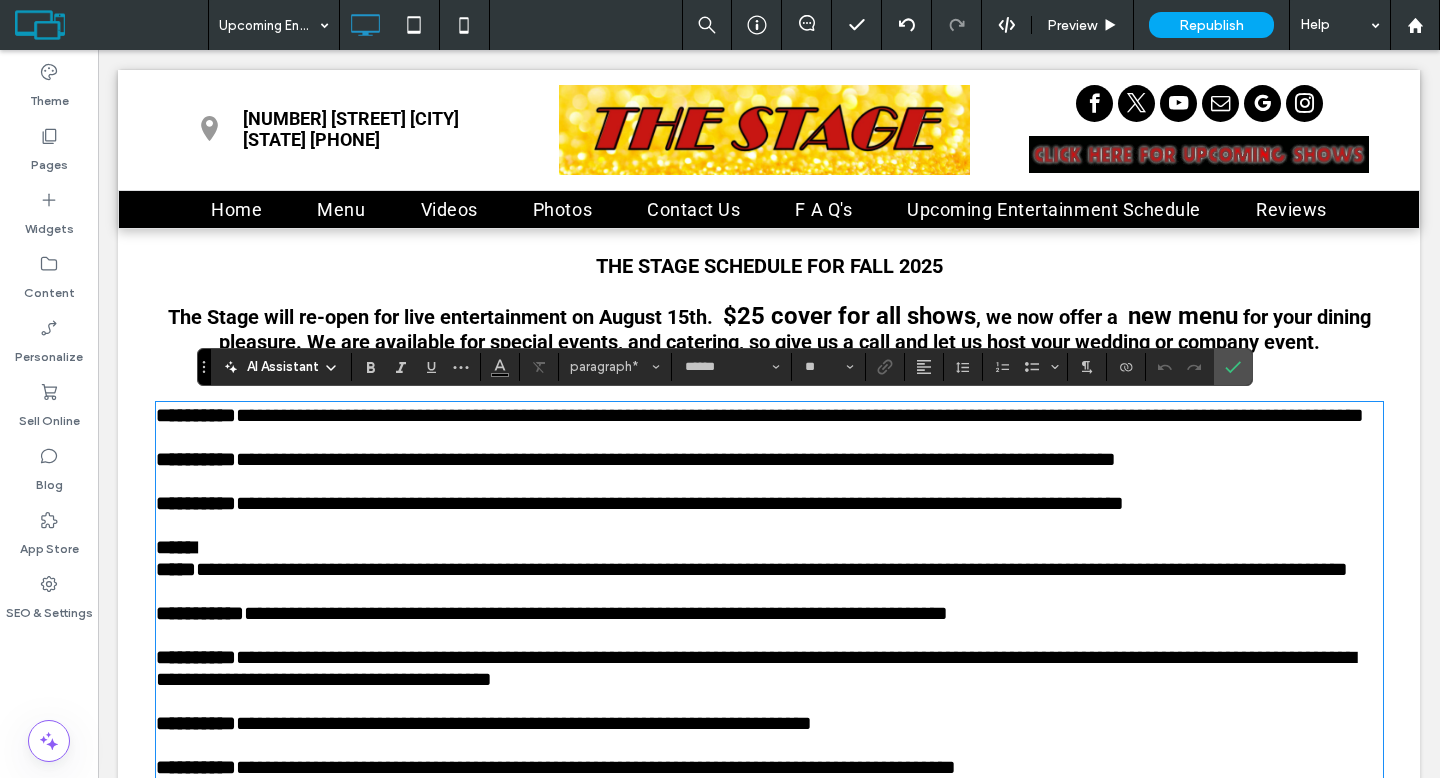 type 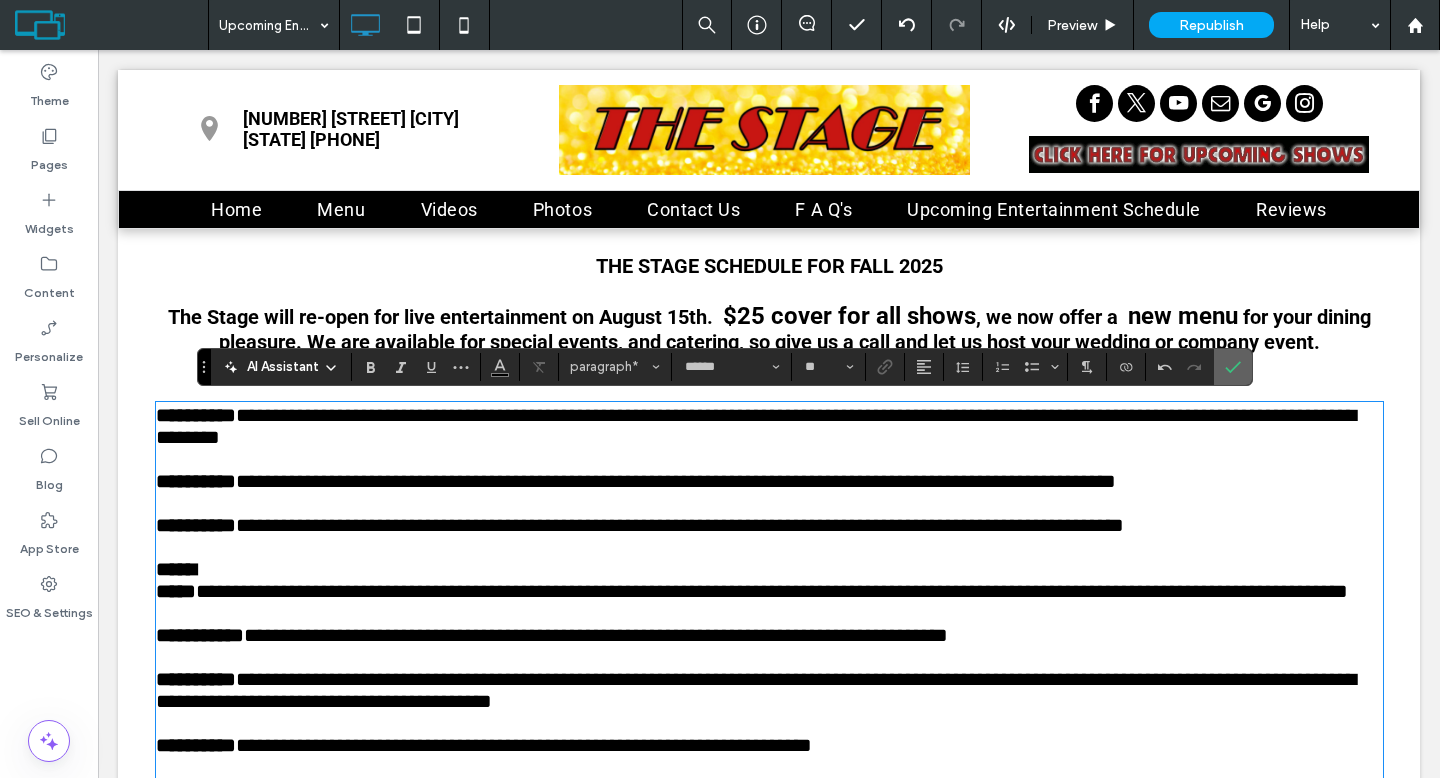 click at bounding box center [1233, 367] 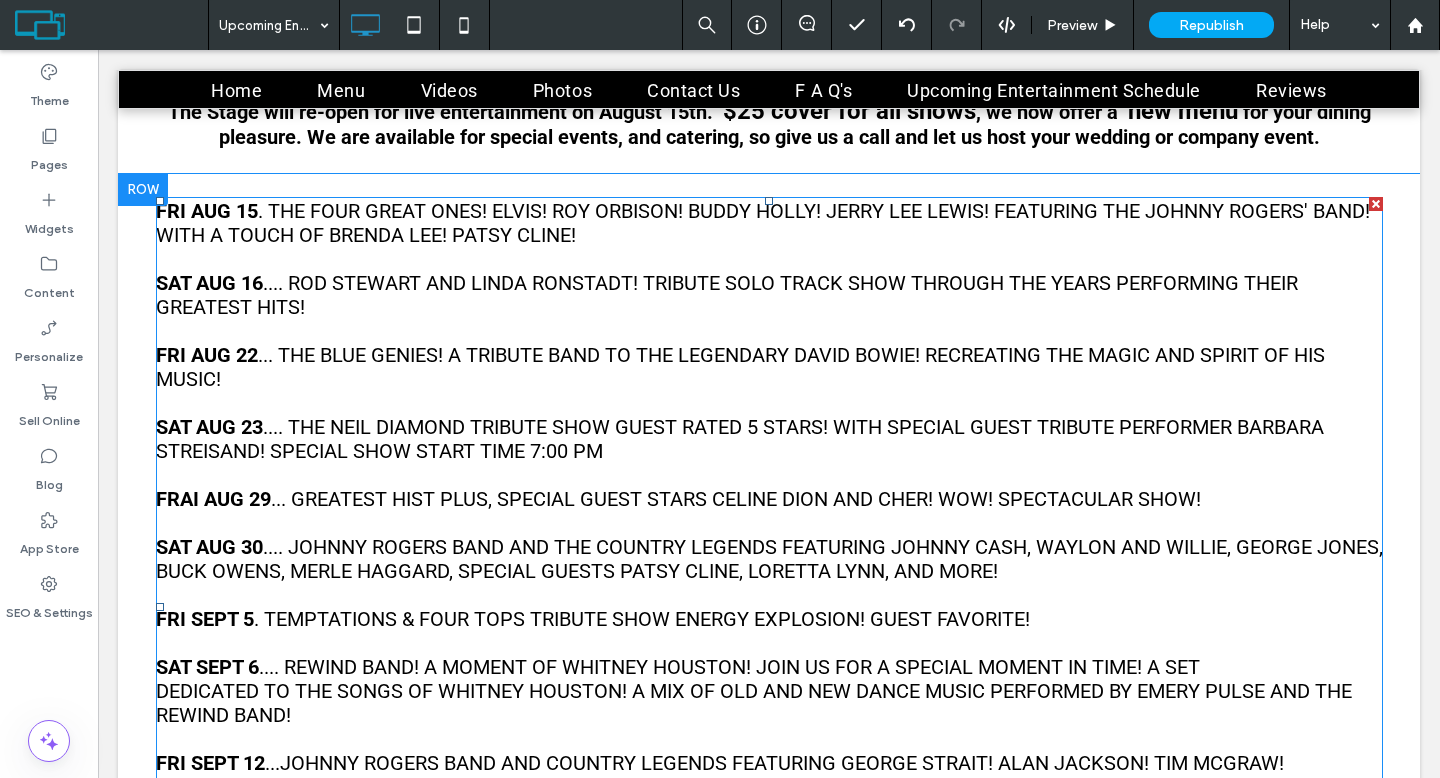 scroll, scrollTop: 208, scrollLeft: 0, axis: vertical 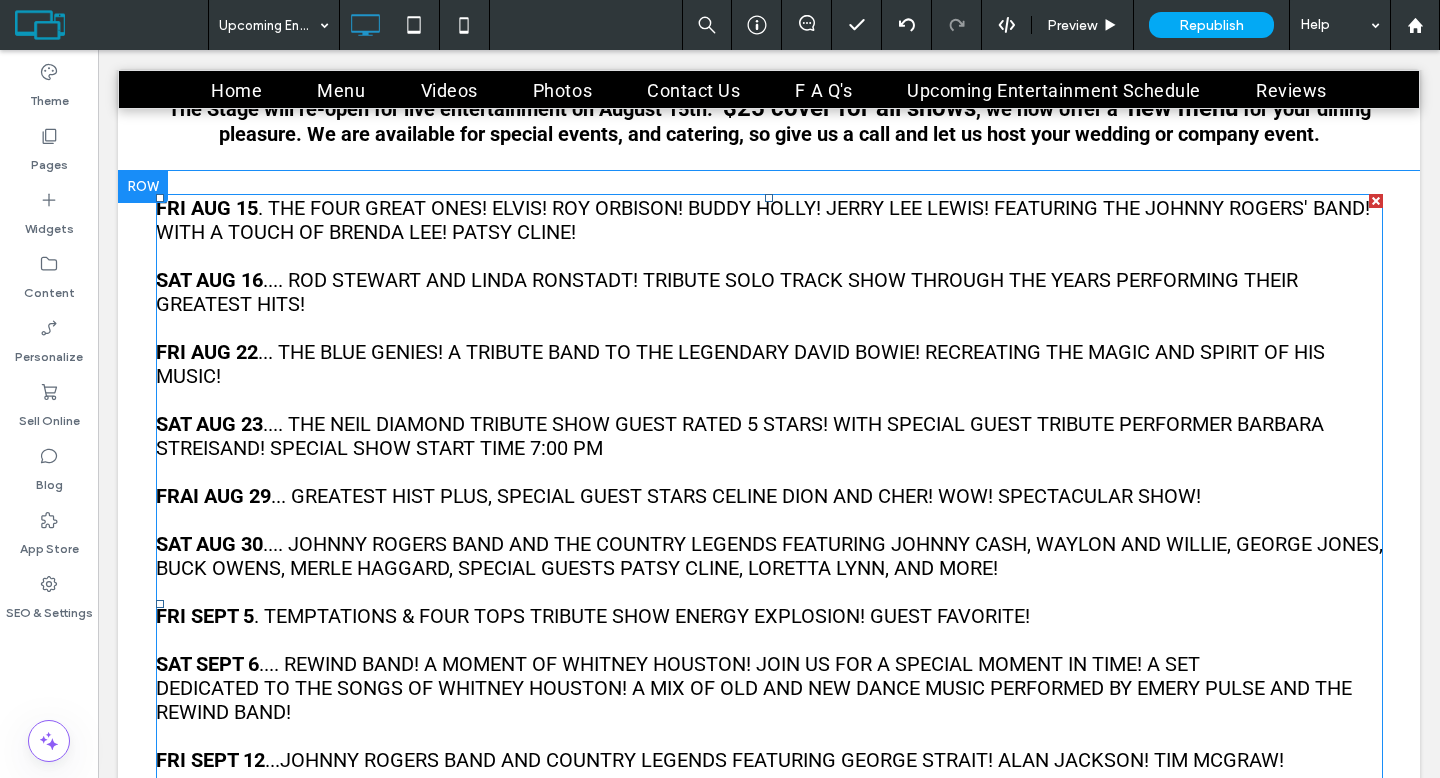 click on ".... THE NEIL DIAMOND TRIBUTE SHOW GUEST RATED 5 STARS! WITH SPECIAL GUEST TRIBUTE PERFORMER BARBARA STREISAND! SPECIAL SHOW START TIME 7:00 PM" at bounding box center [740, 436] 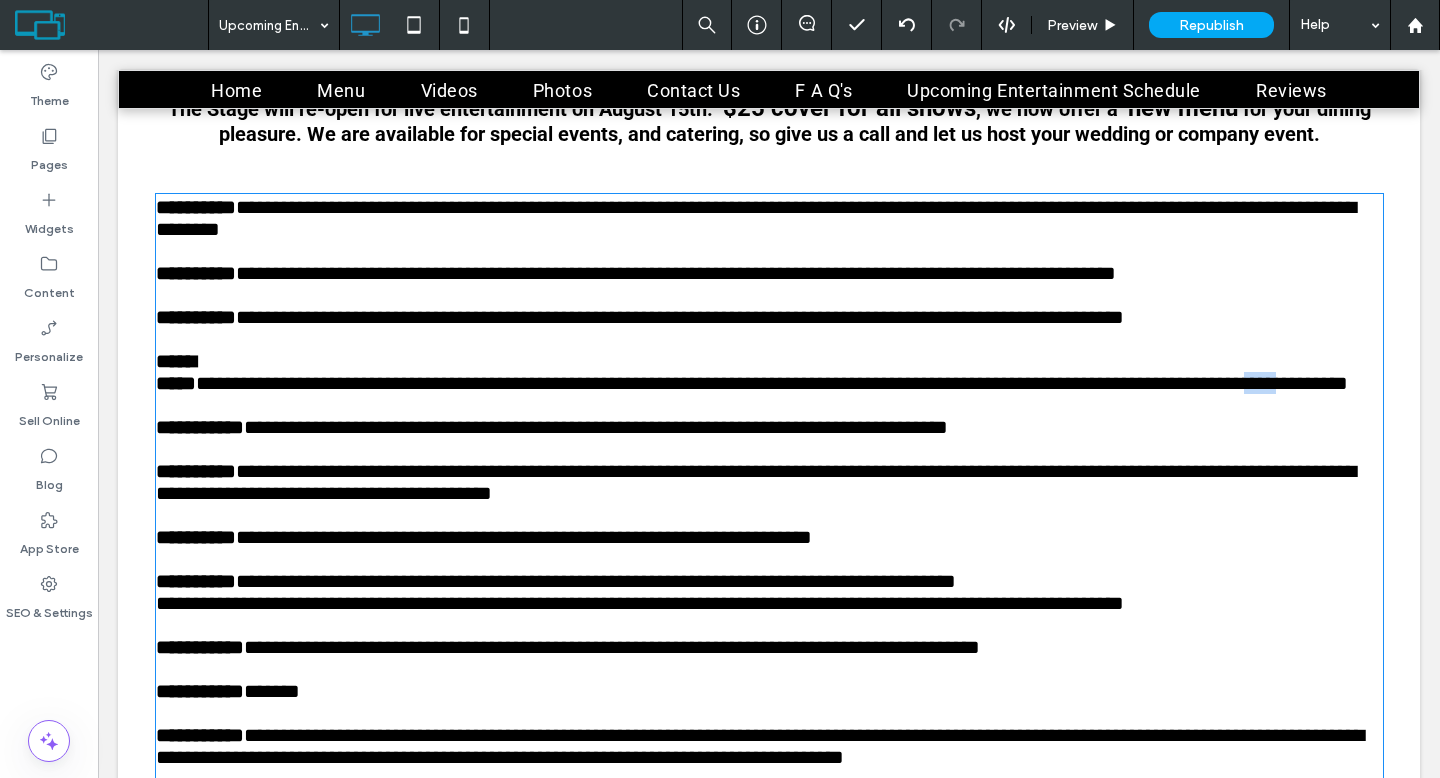 click on "**********" at bounding box center (772, 383) 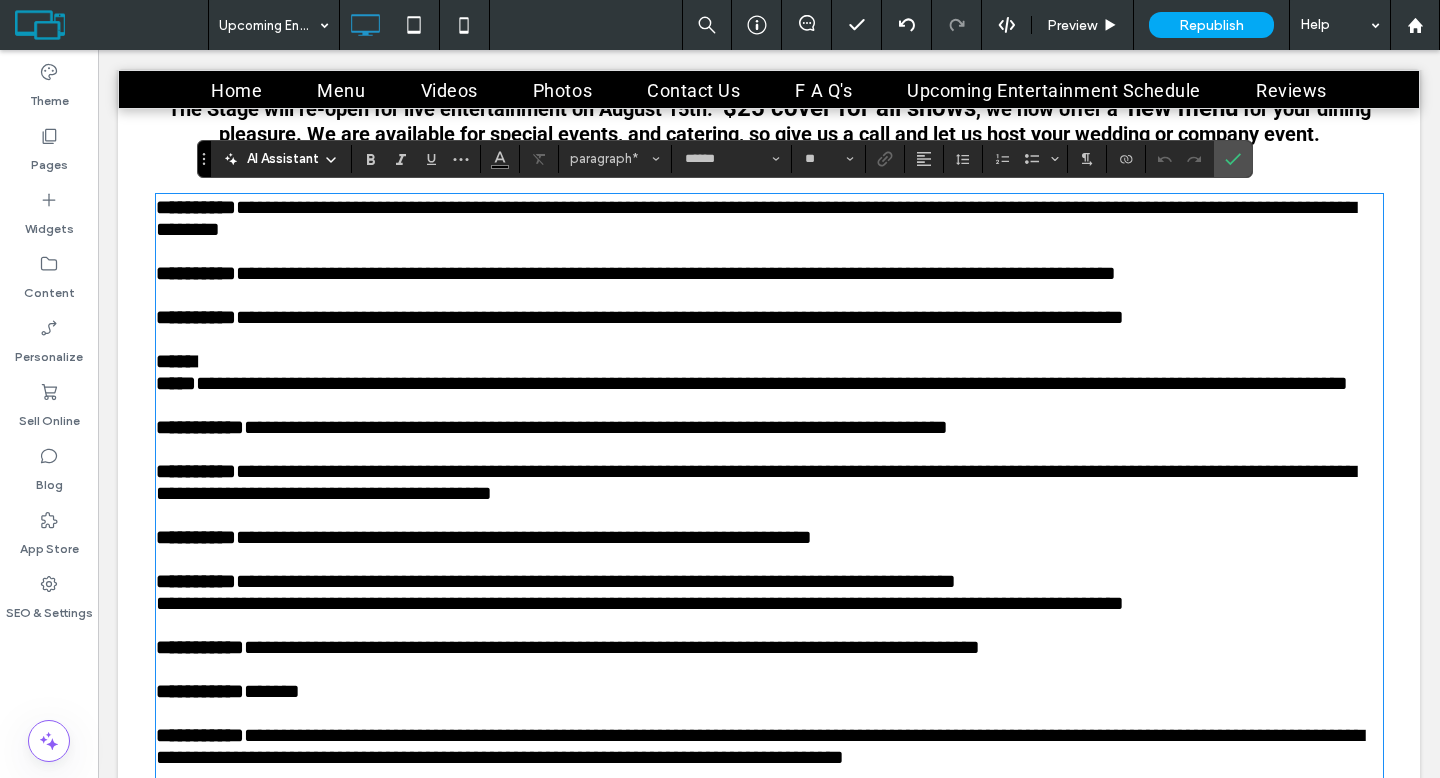 click on "**********" at bounding box center (596, 427) 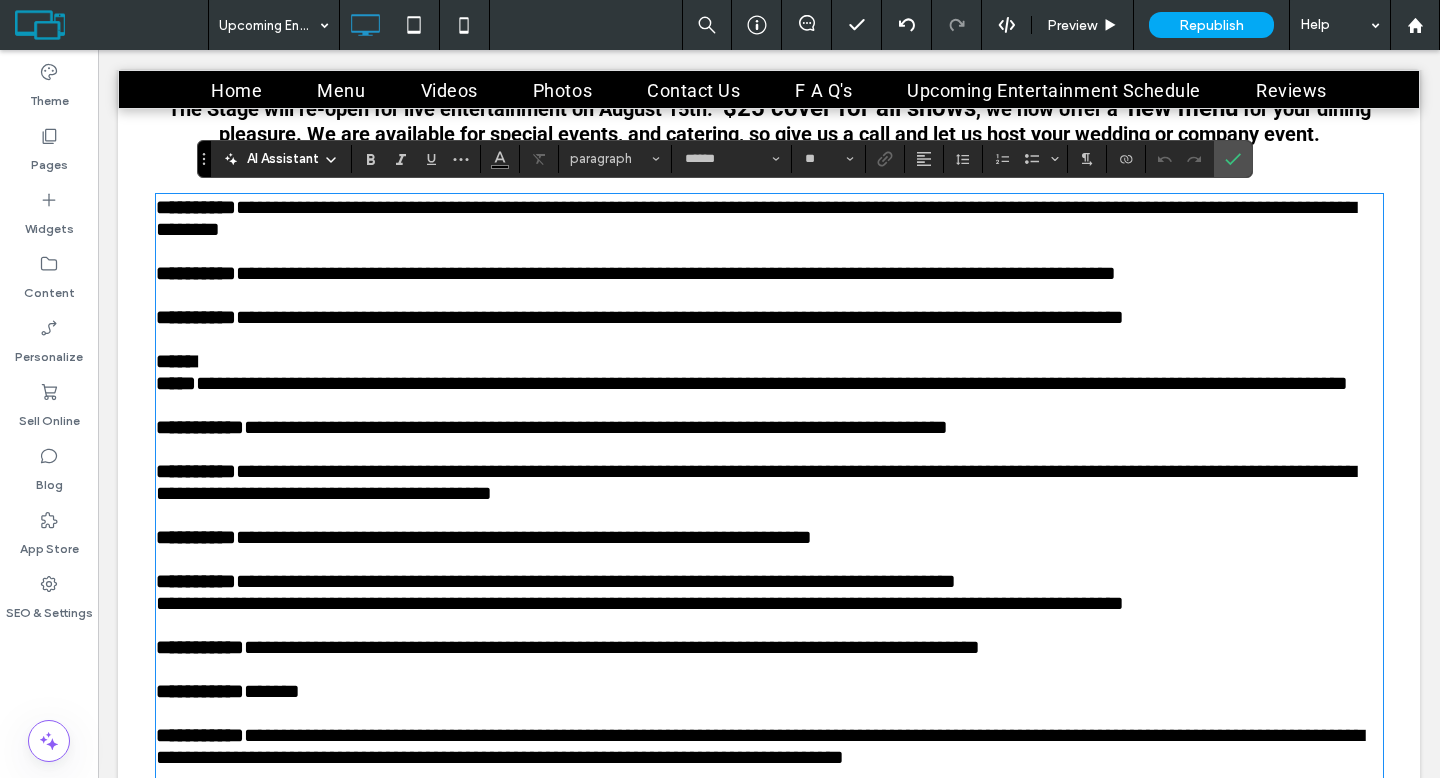 click at bounding box center [769, 405] 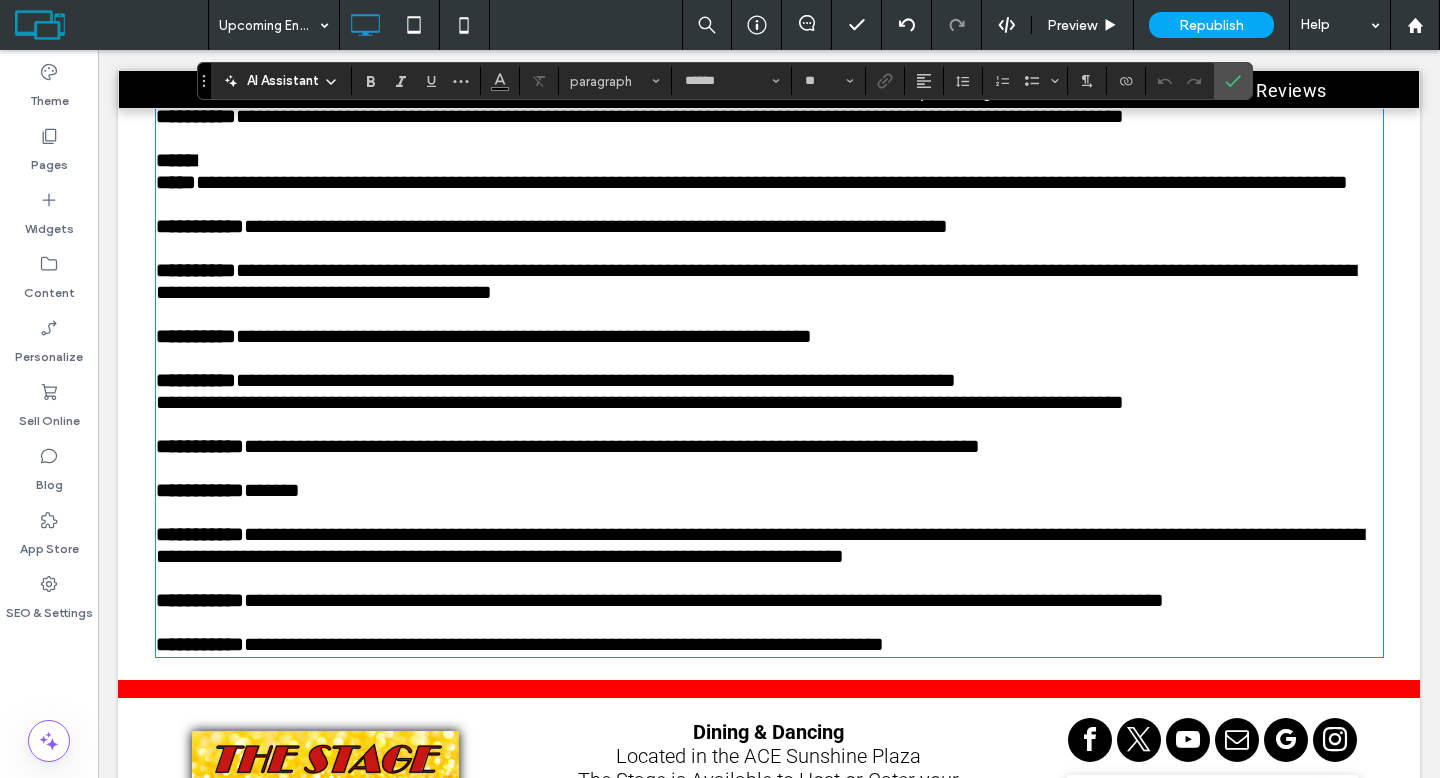 scroll, scrollTop: 407, scrollLeft: 0, axis: vertical 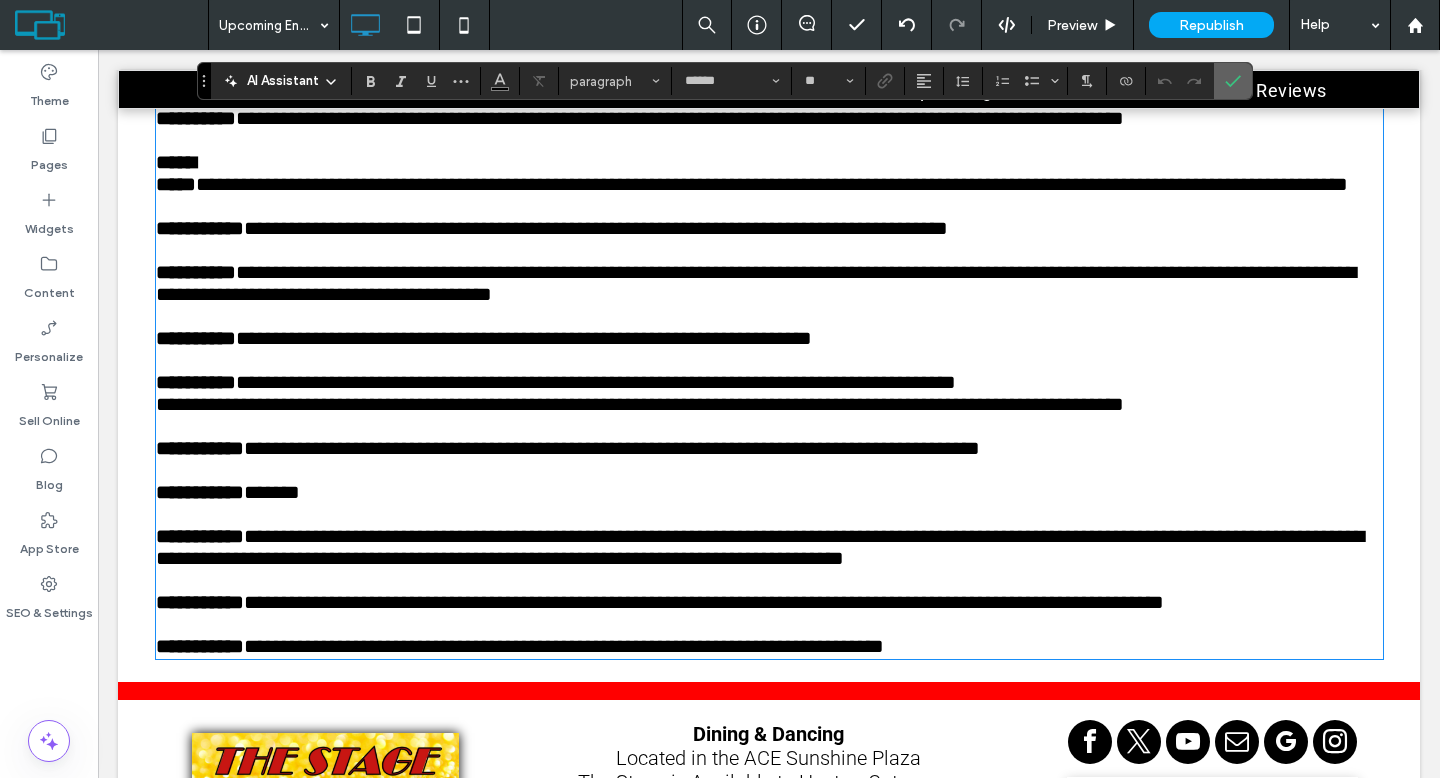 click at bounding box center (1233, 81) 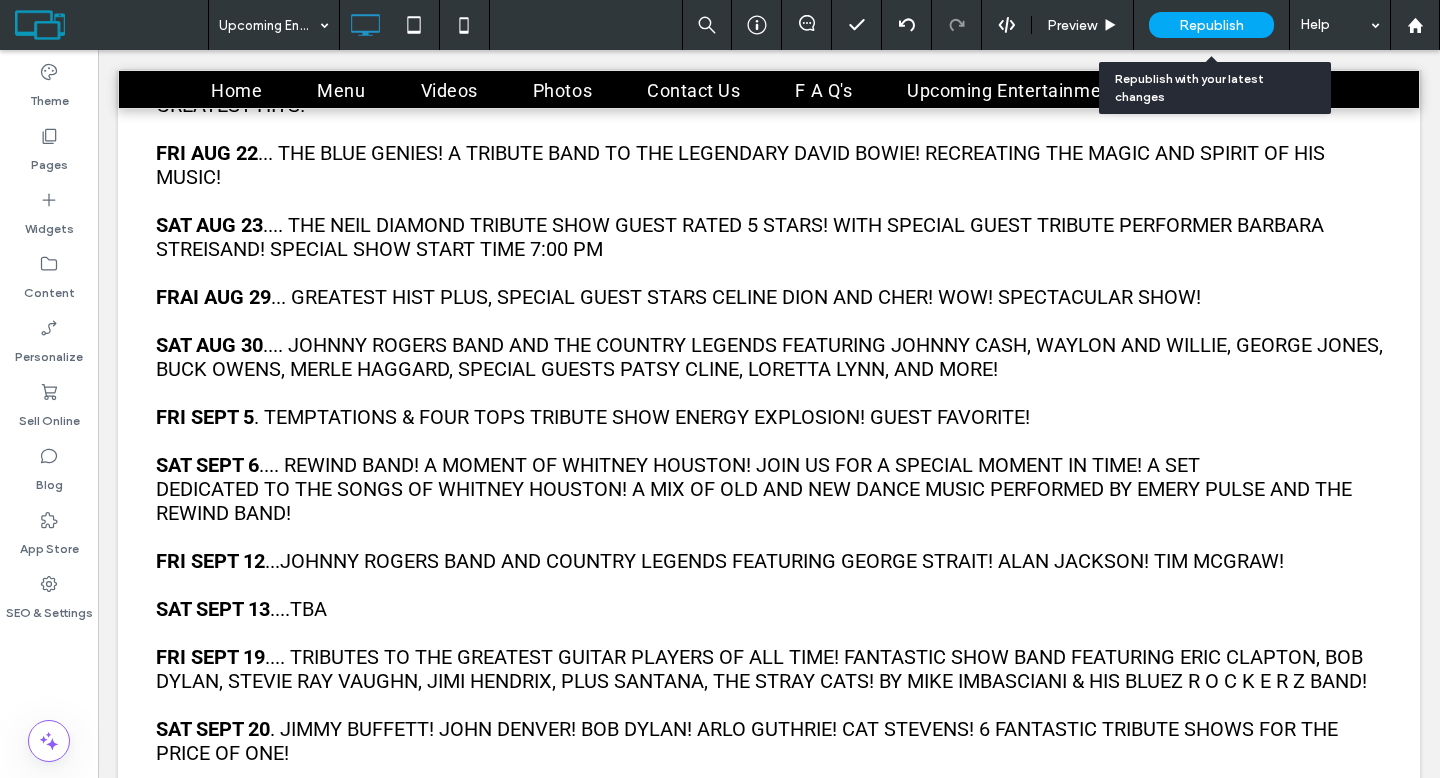 click on "Republish" at bounding box center (1211, 25) 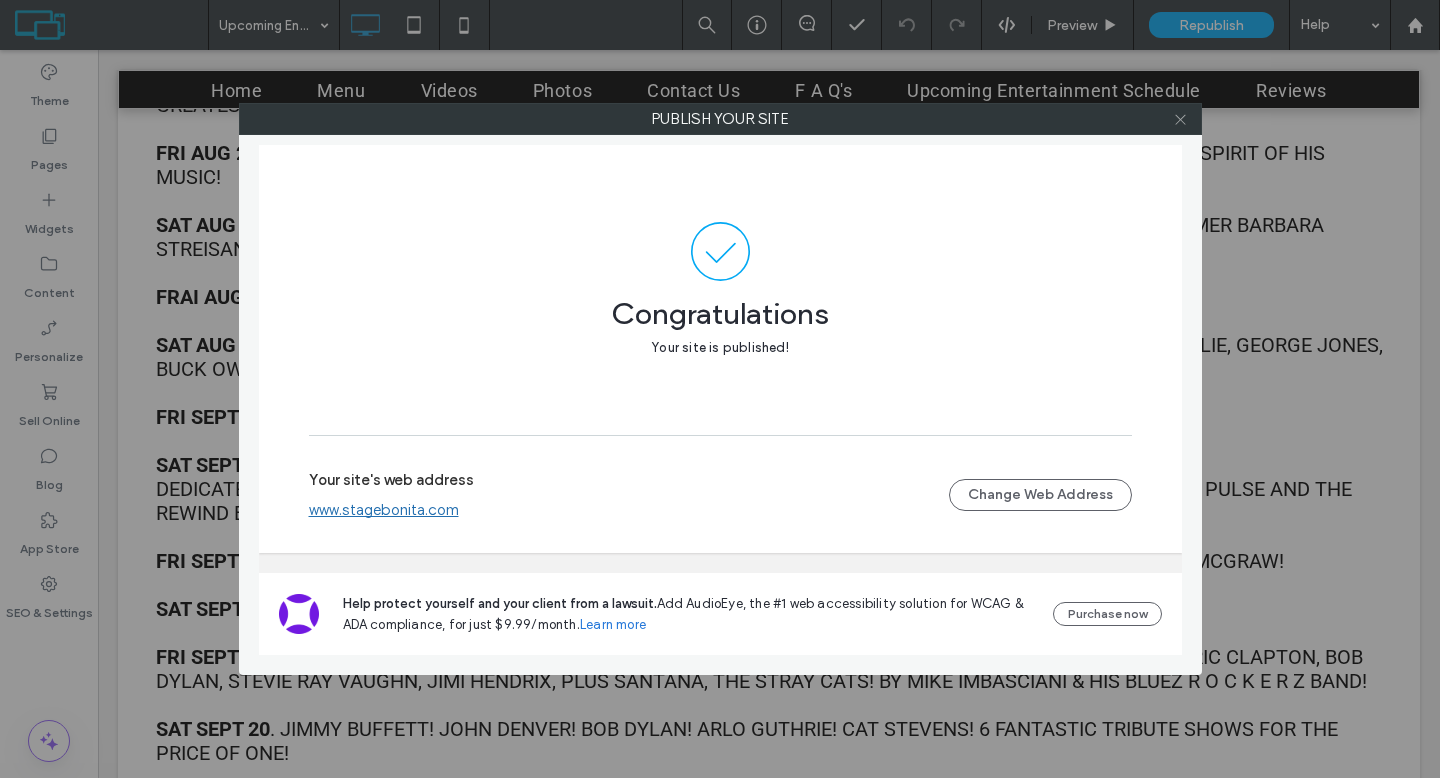 click 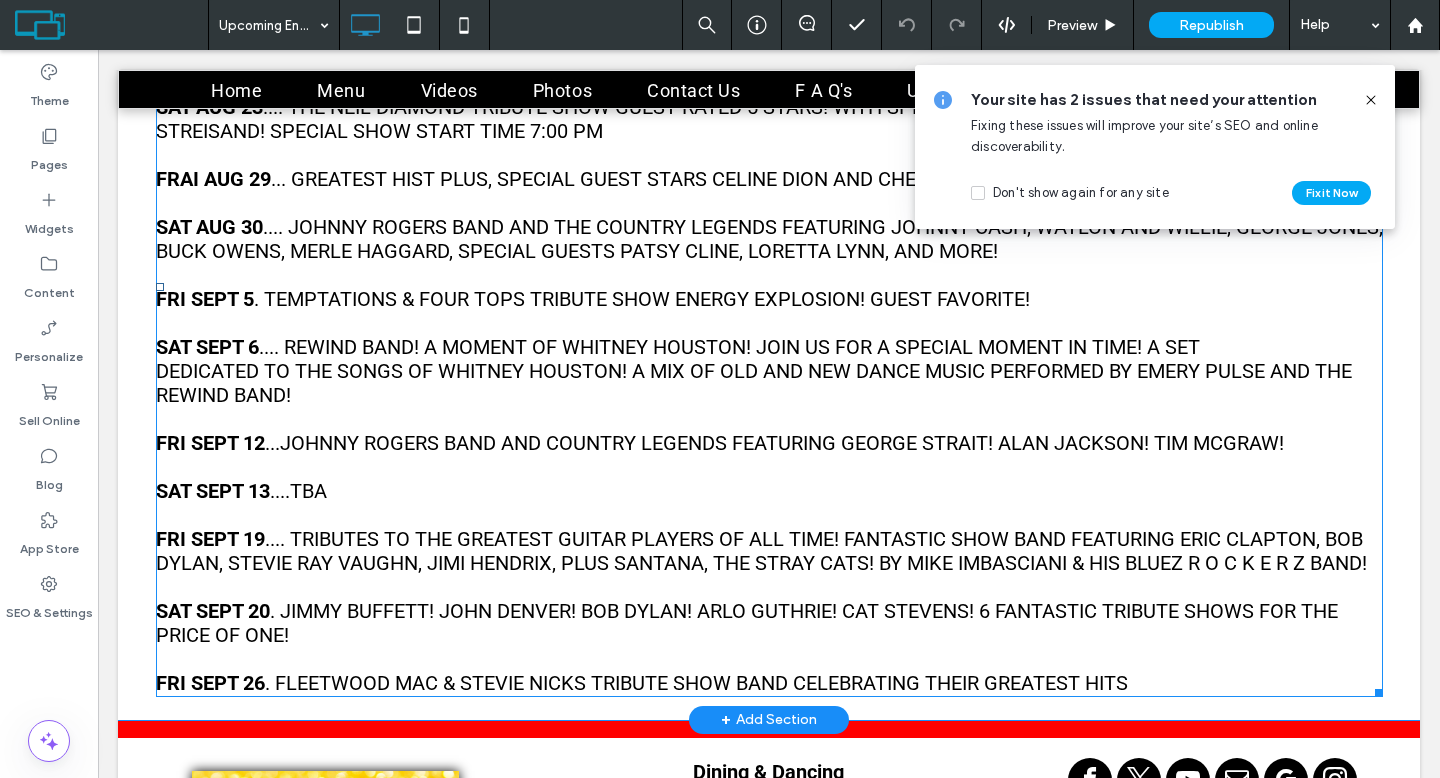 scroll, scrollTop: 561, scrollLeft: 0, axis: vertical 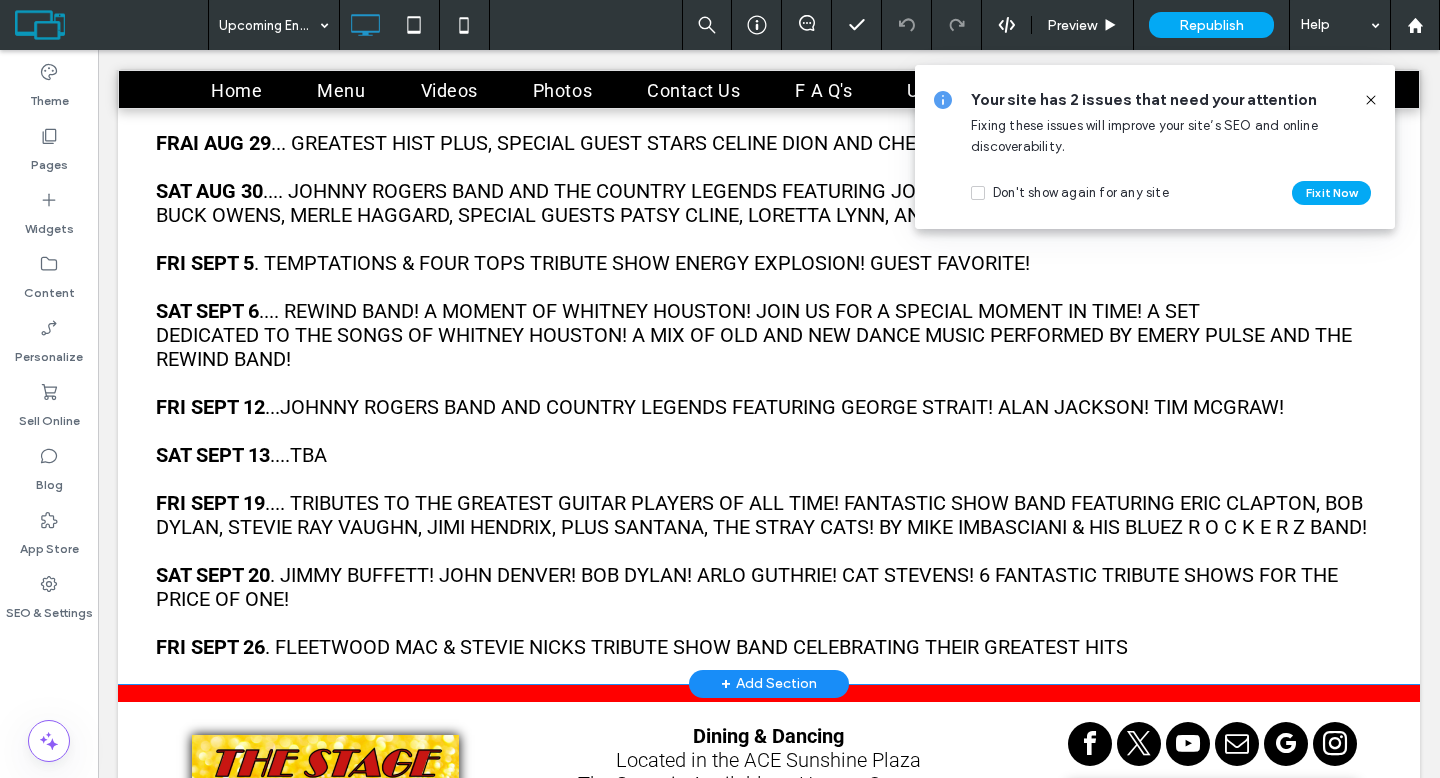 click on "... GREATEST HIST PLUS, SPECIAL GUEST STARS CELINE DION AND CHER! WOW! SPECTACULAR SHOW!" at bounding box center [736, 143] 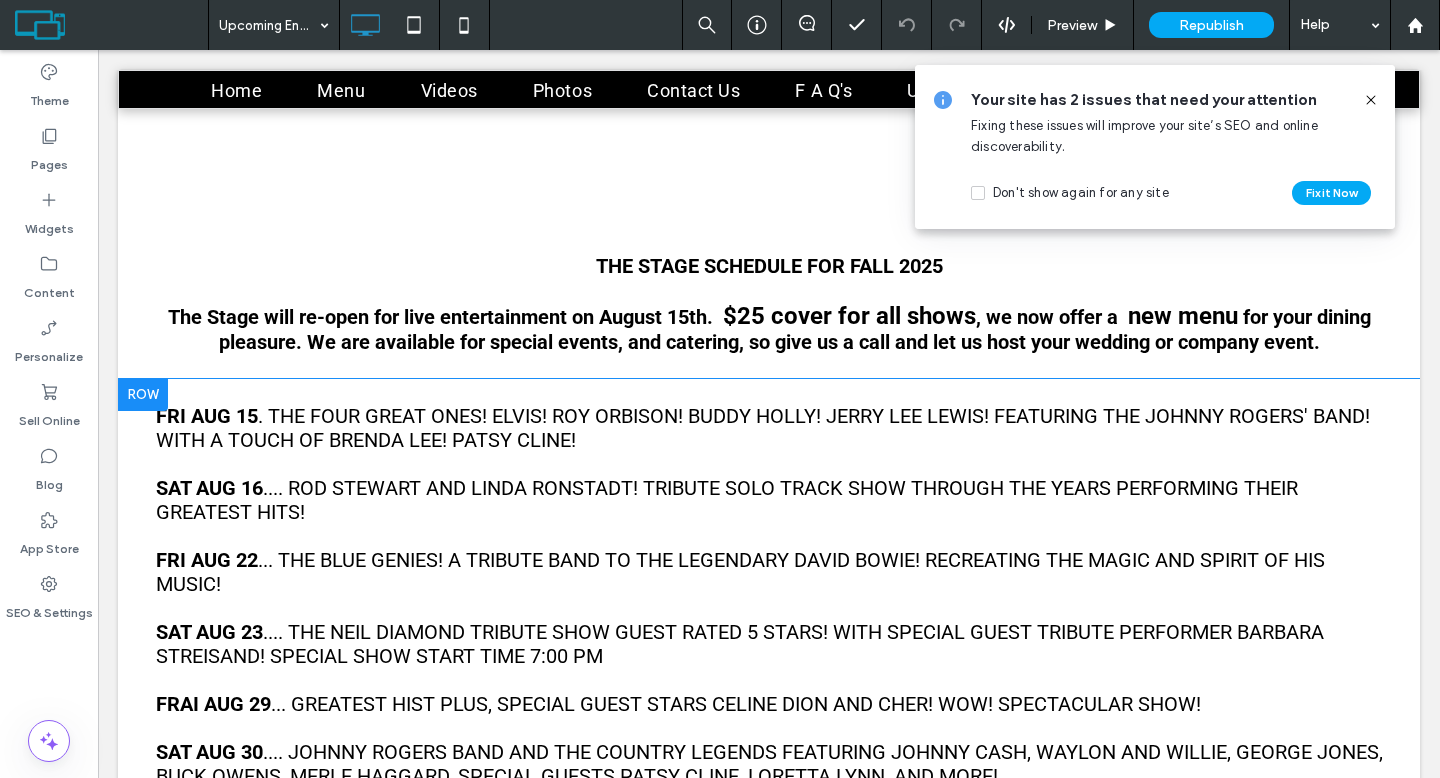 type on "******" 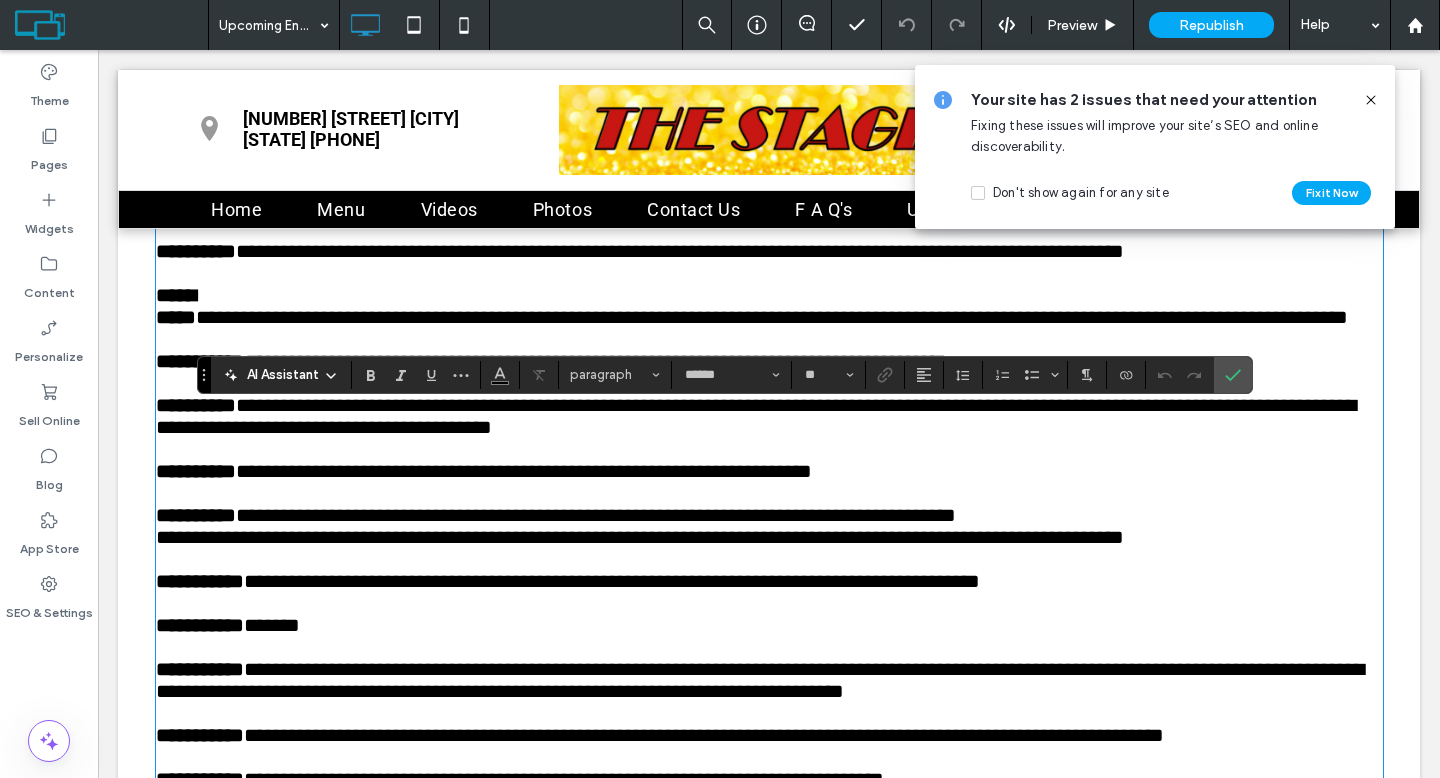 scroll, scrollTop: 308, scrollLeft: 0, axis: vertical 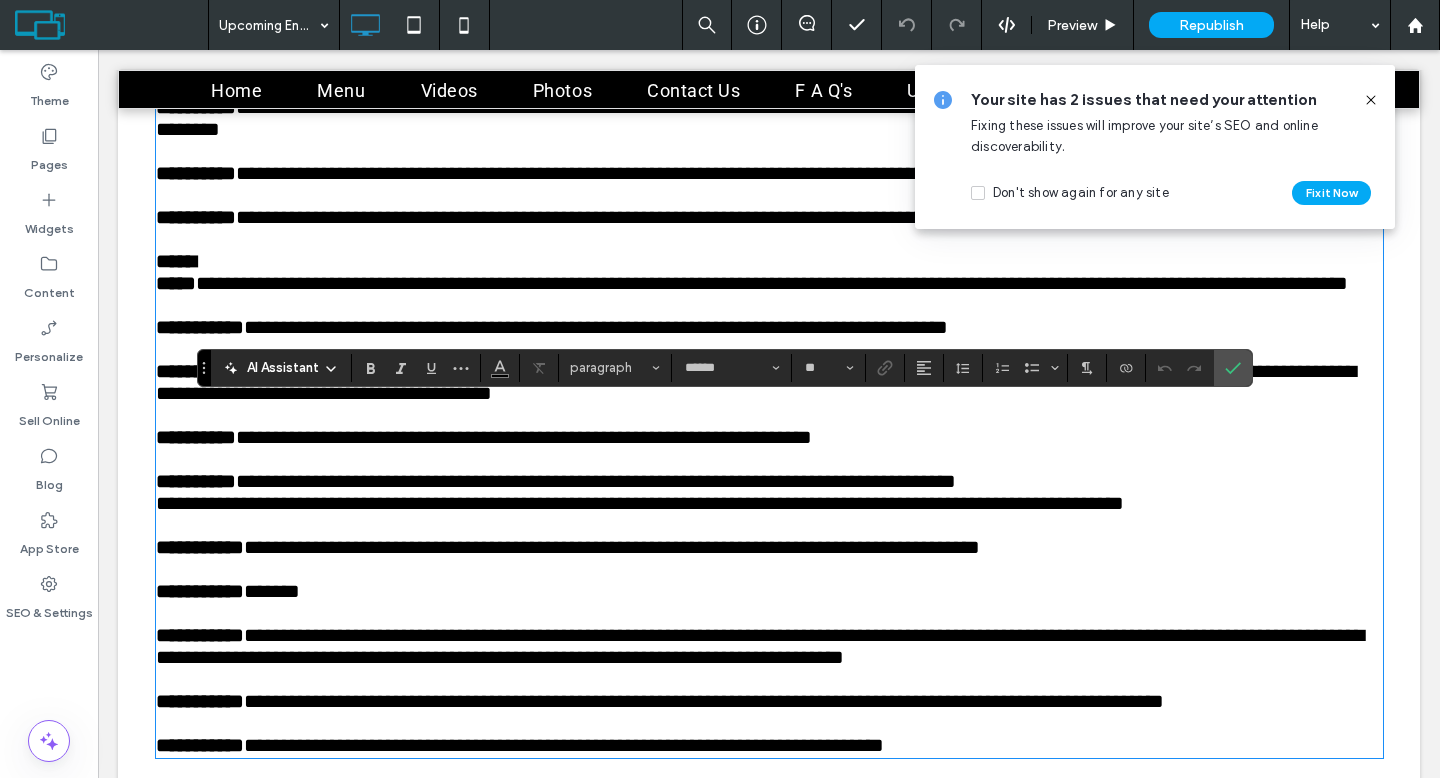 click at bounding box center [769, 349] 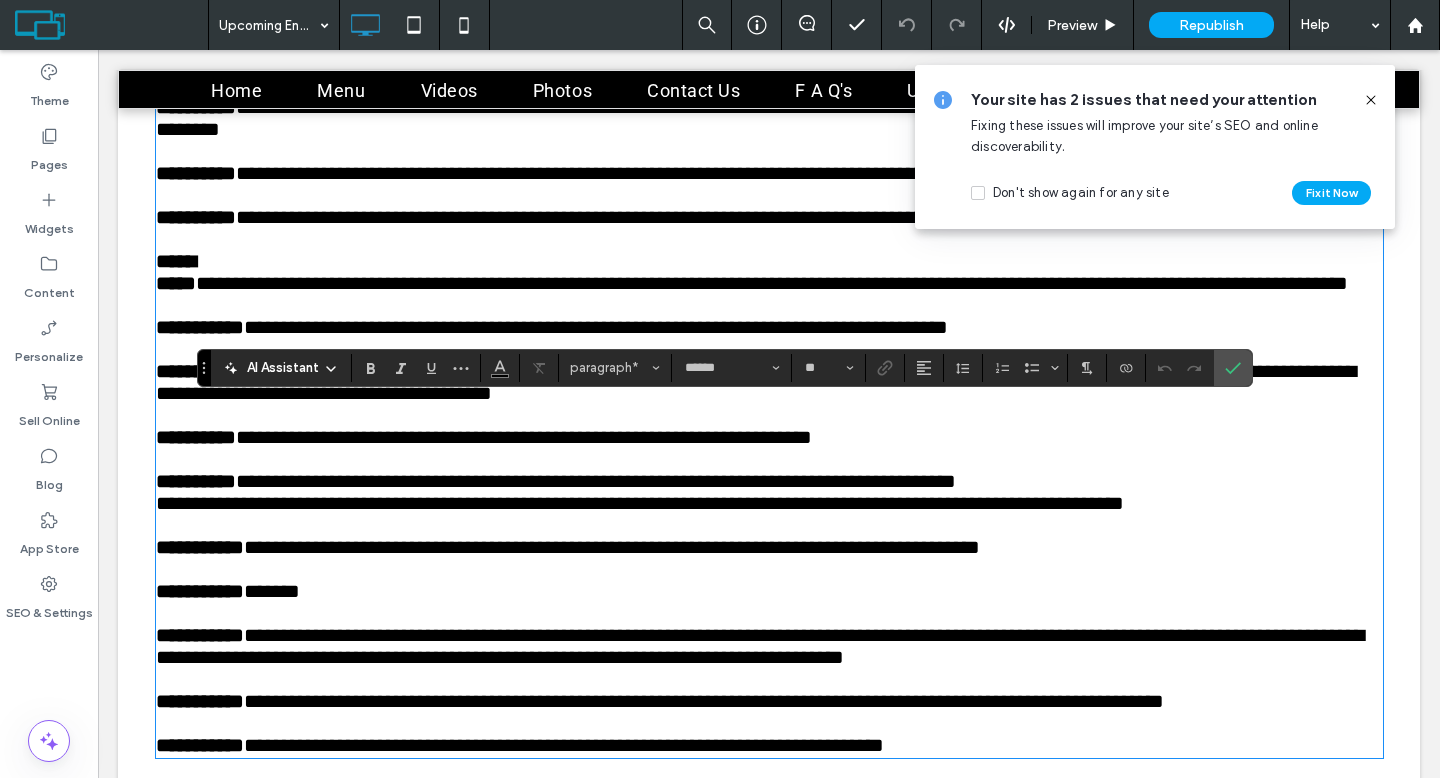 click on "**********" at bounding box center (596, 327) 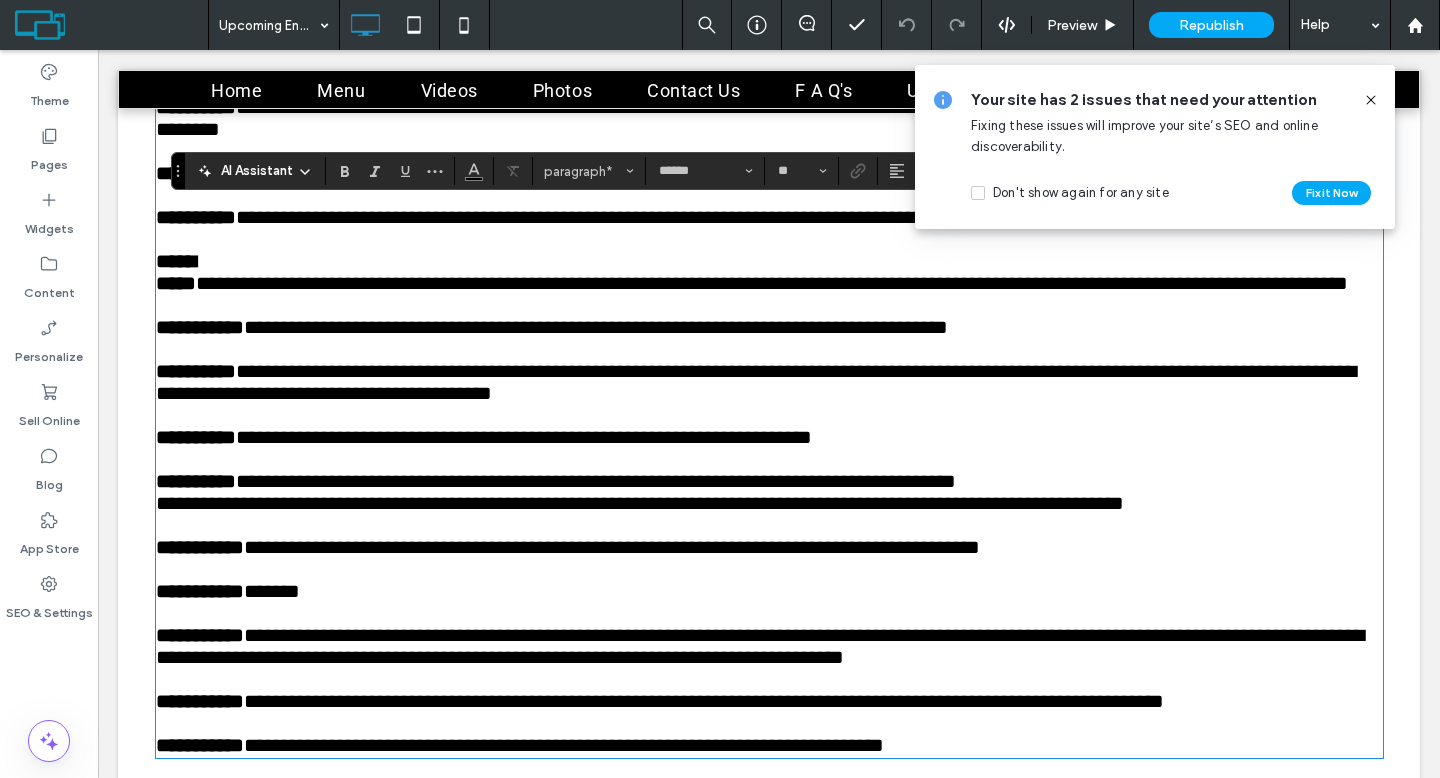 drag, startPoint x: 204, startPoint y: 375, endPoint x: 178, endPoint y: 178, distance: 198.70833 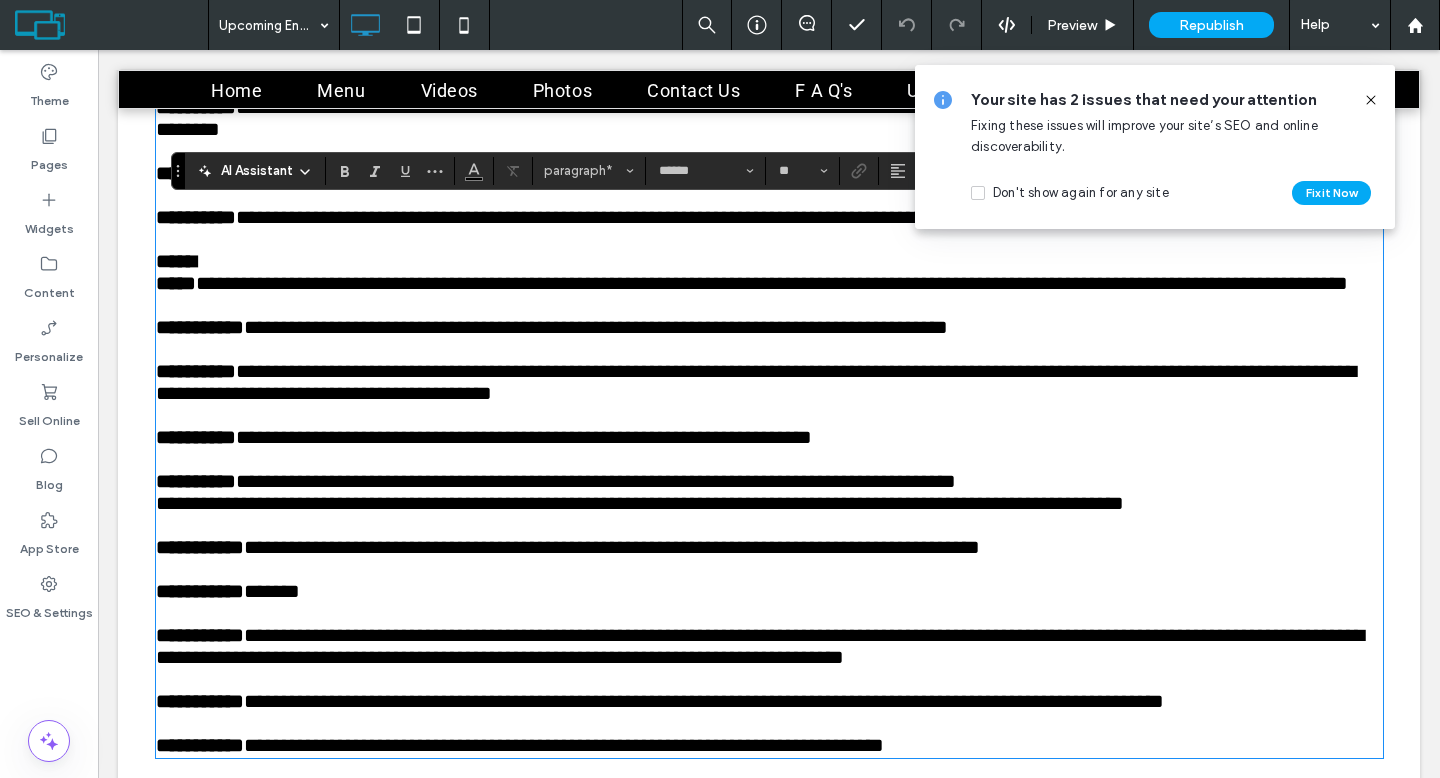 type 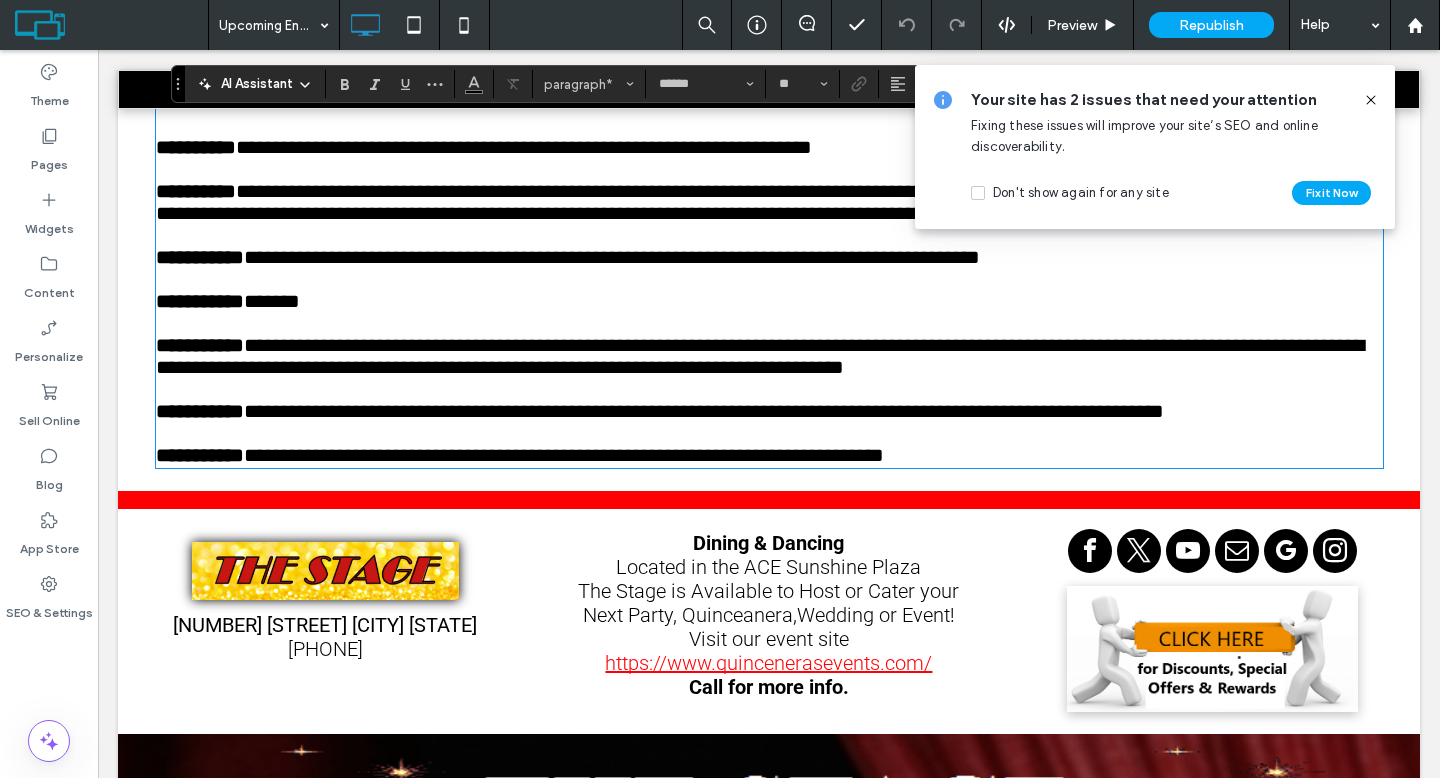 scroll, scrollTop: 615, scrollLeft: 0, axis: vertical 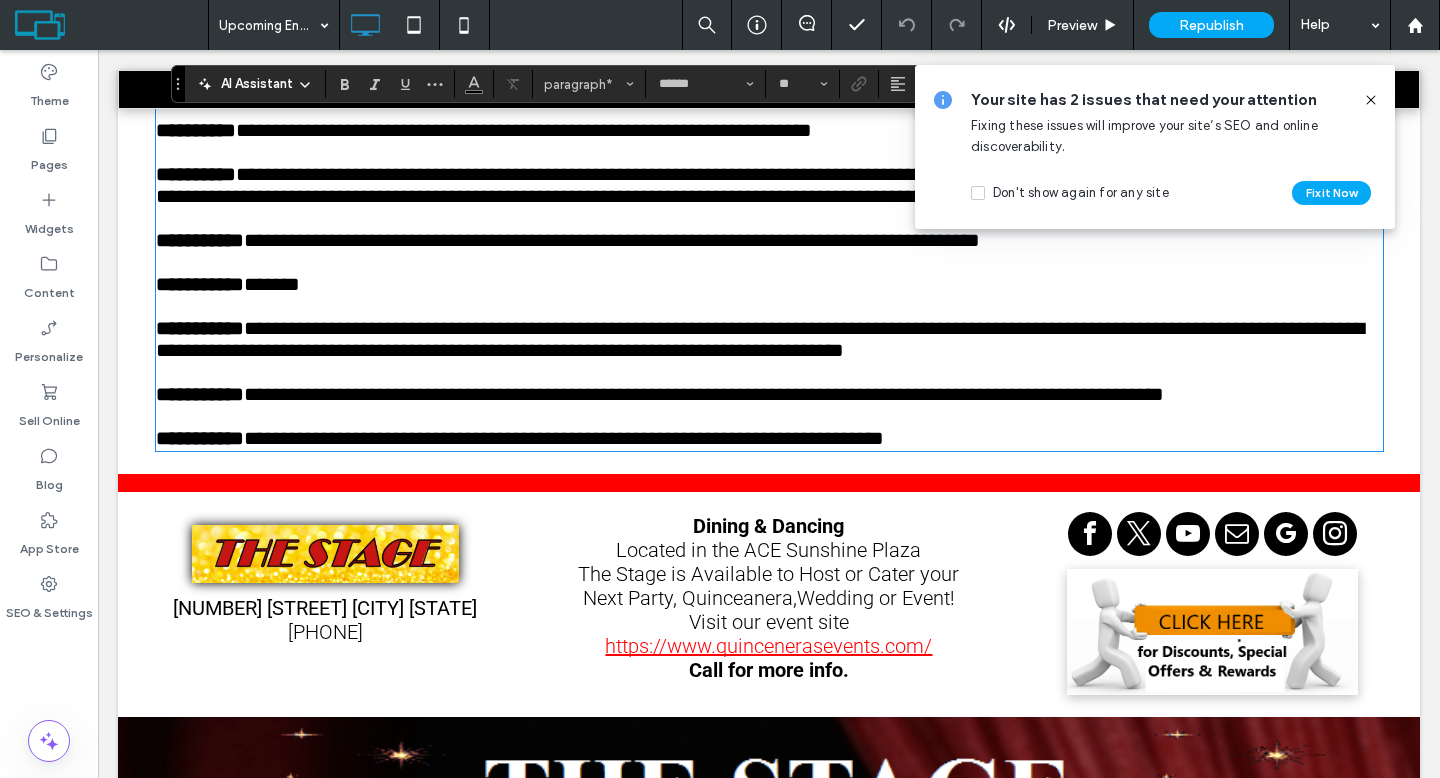 drag, startPoint x: 619, startPoint y: 302, endPoint x: 619, endPoint y: 313, distance: 11 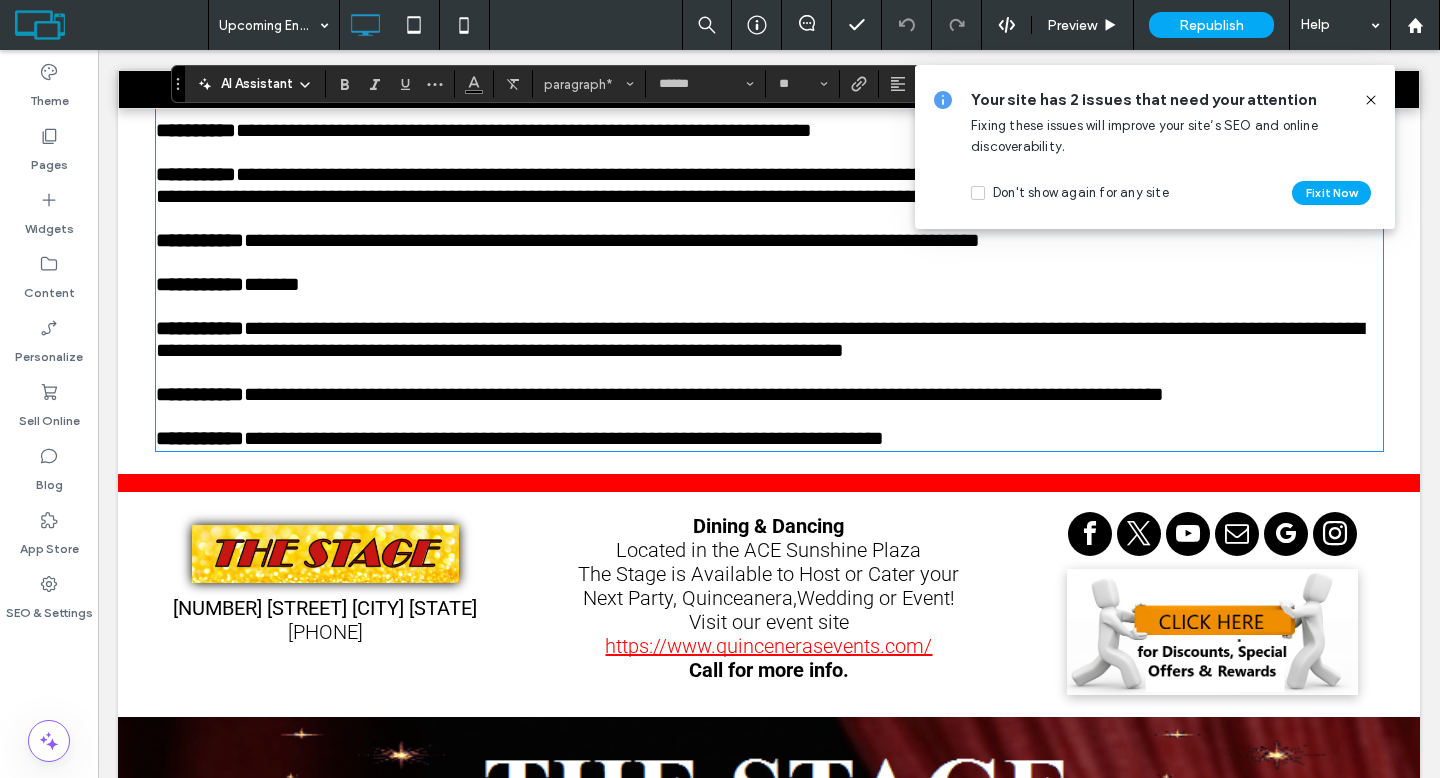 click on "**********" at bounding box center [769, 196] 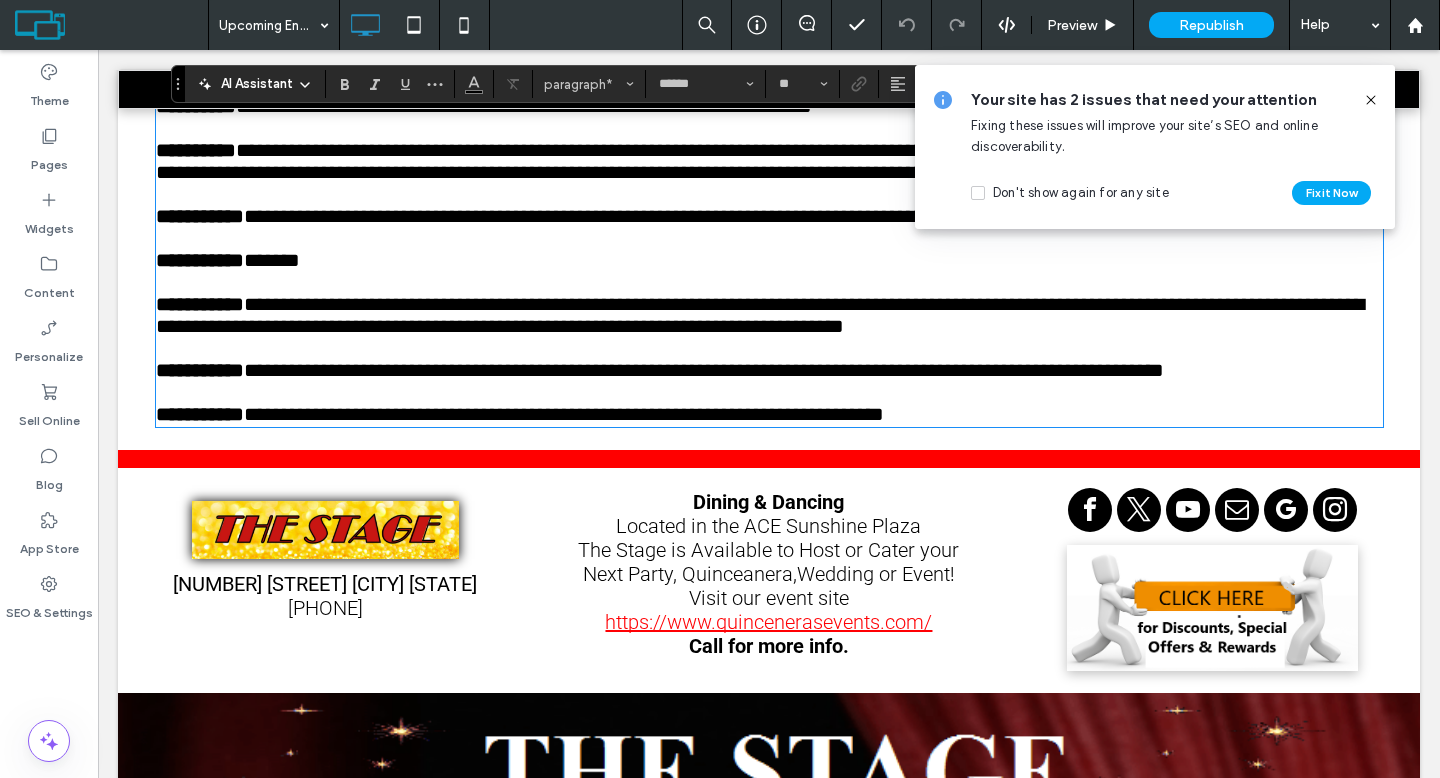 scroll, scrollTop: 643, scrollLeft: 0, axis: vertical 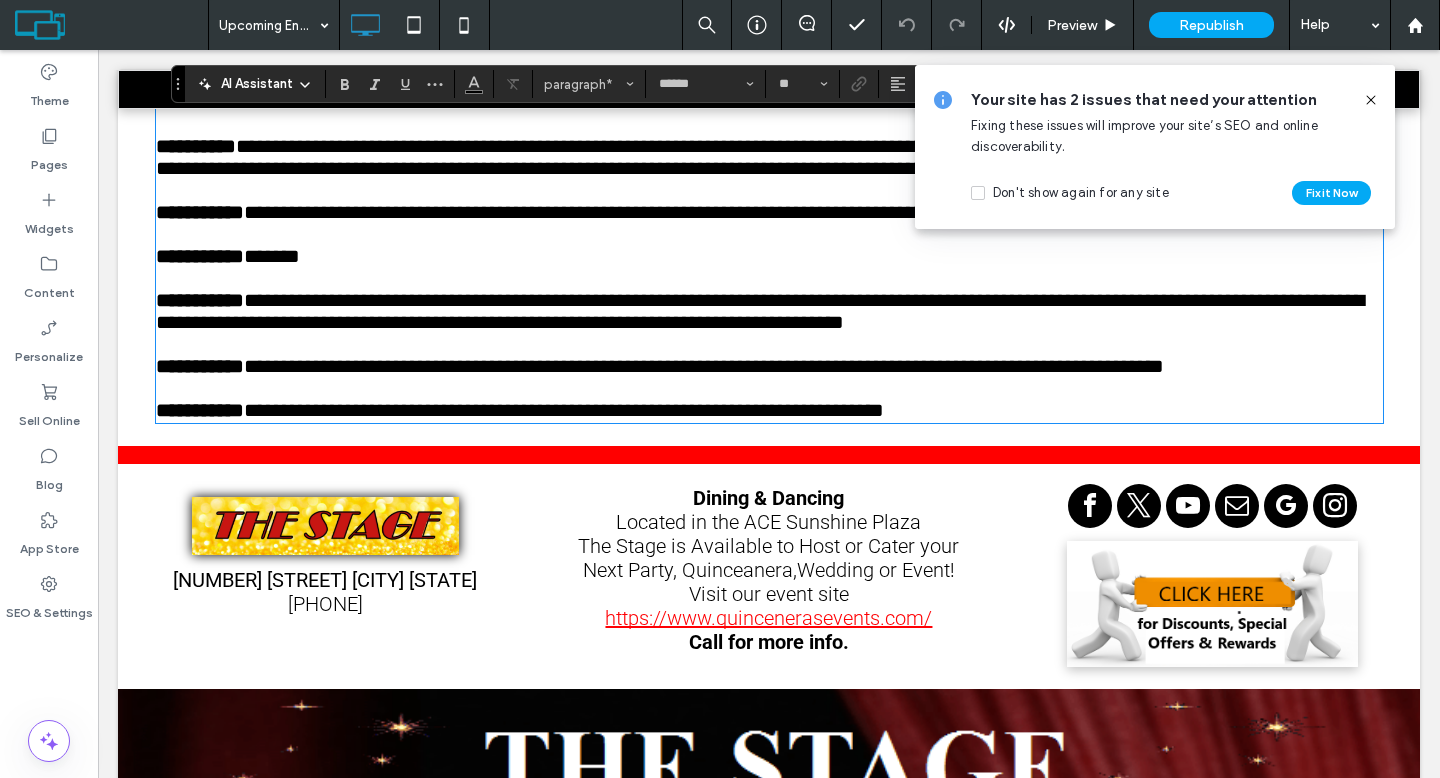 click on "**********" at bounding box center [760, 311] 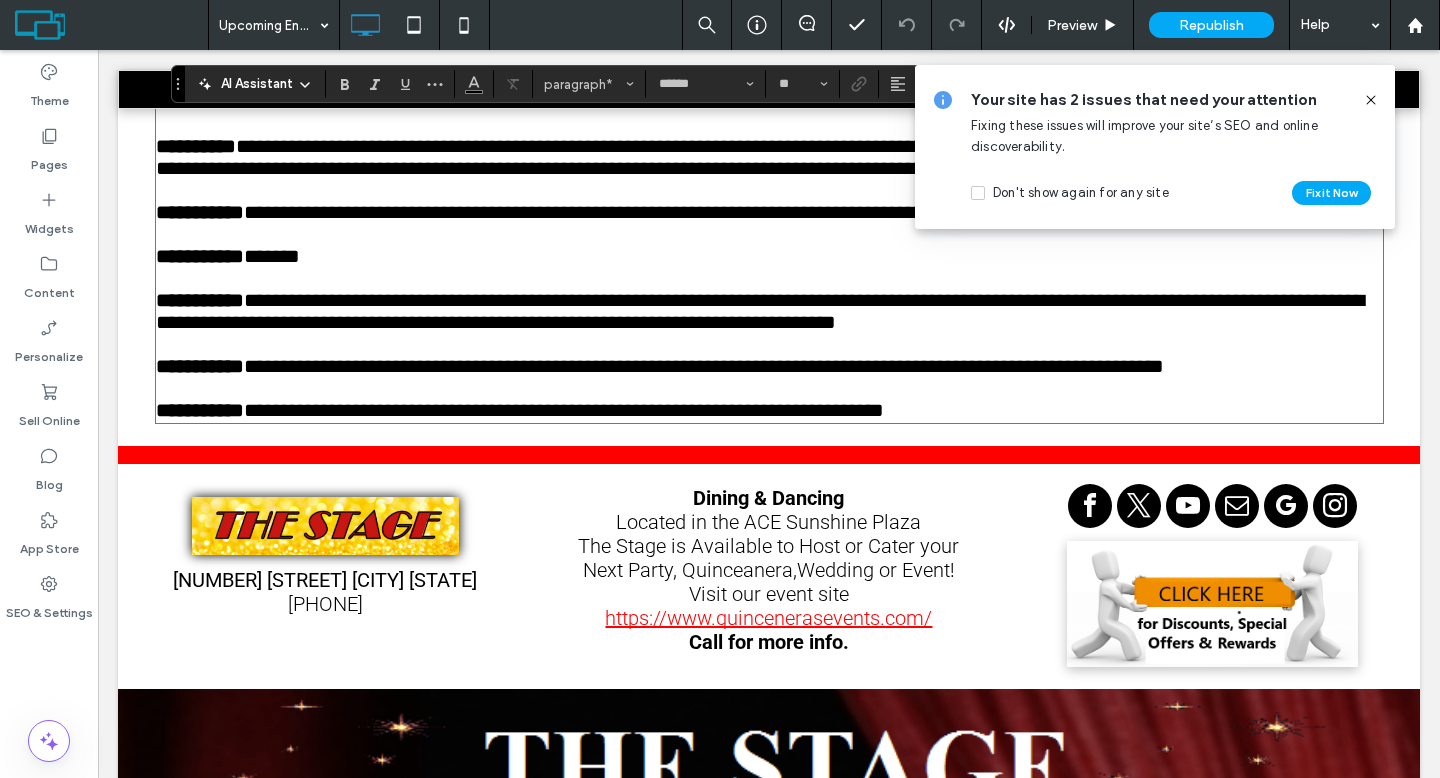 click on "**********" at bounding box center [760, 311] 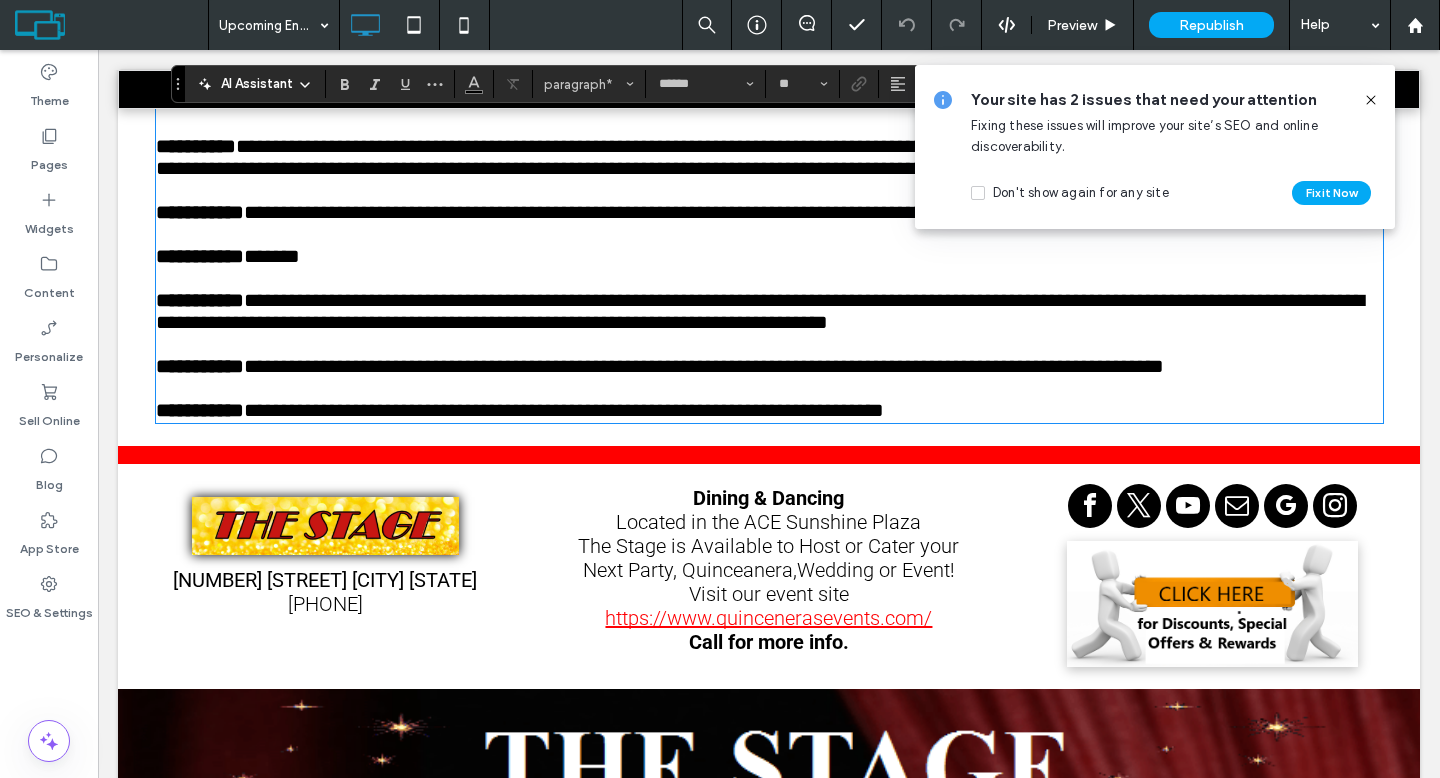 click on "**********" at bounding box center [760, 311] 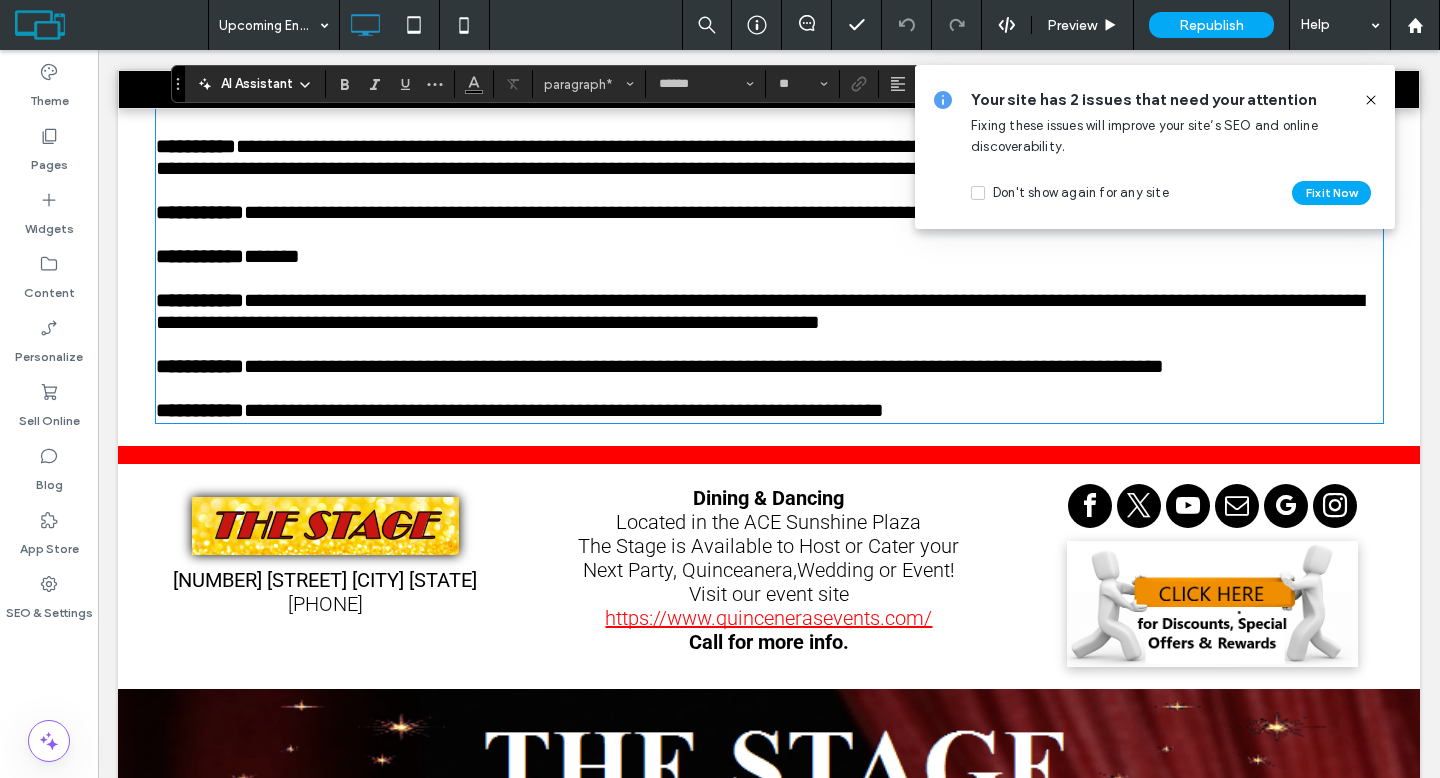 click on "**********" at bounding box center [760, 311] 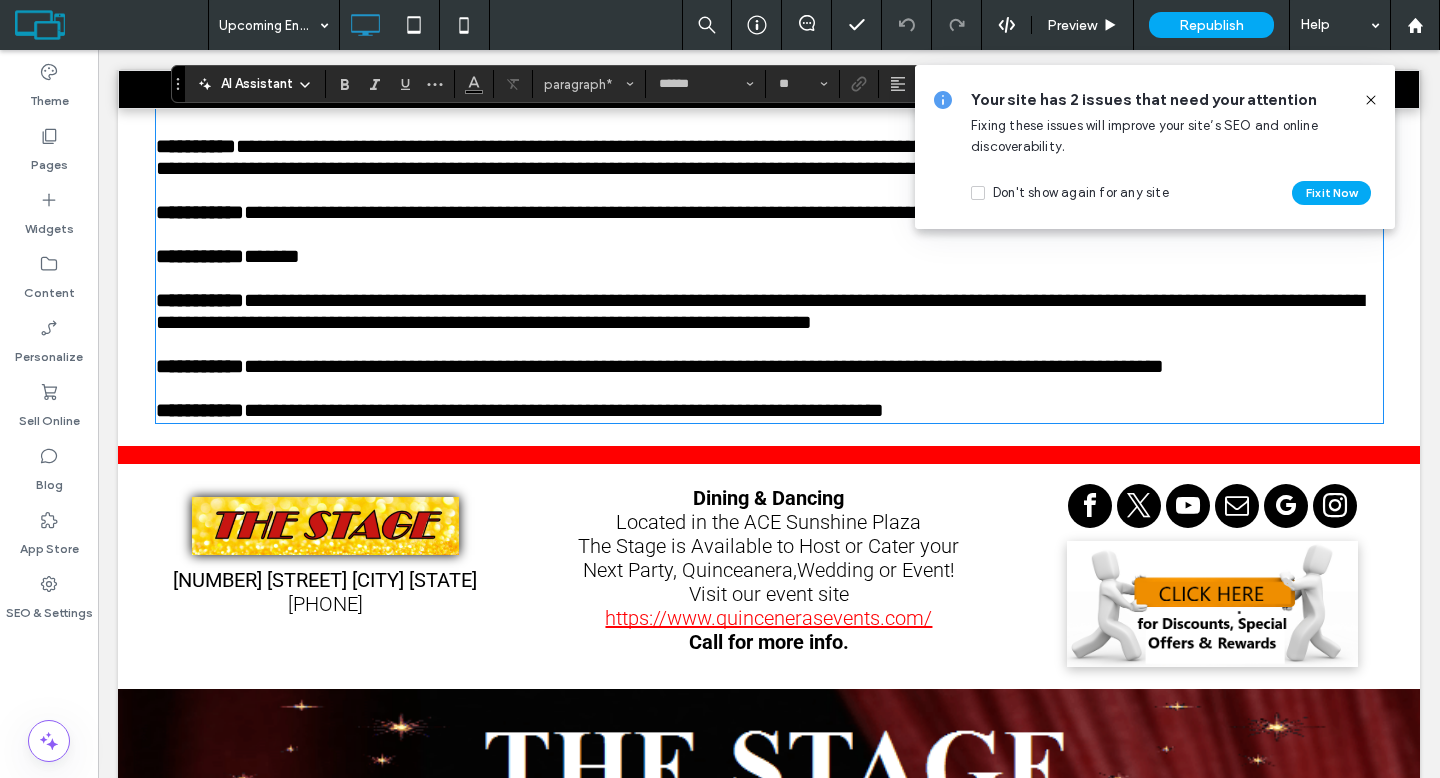 click on "**********" at bounding box center (760, 311) 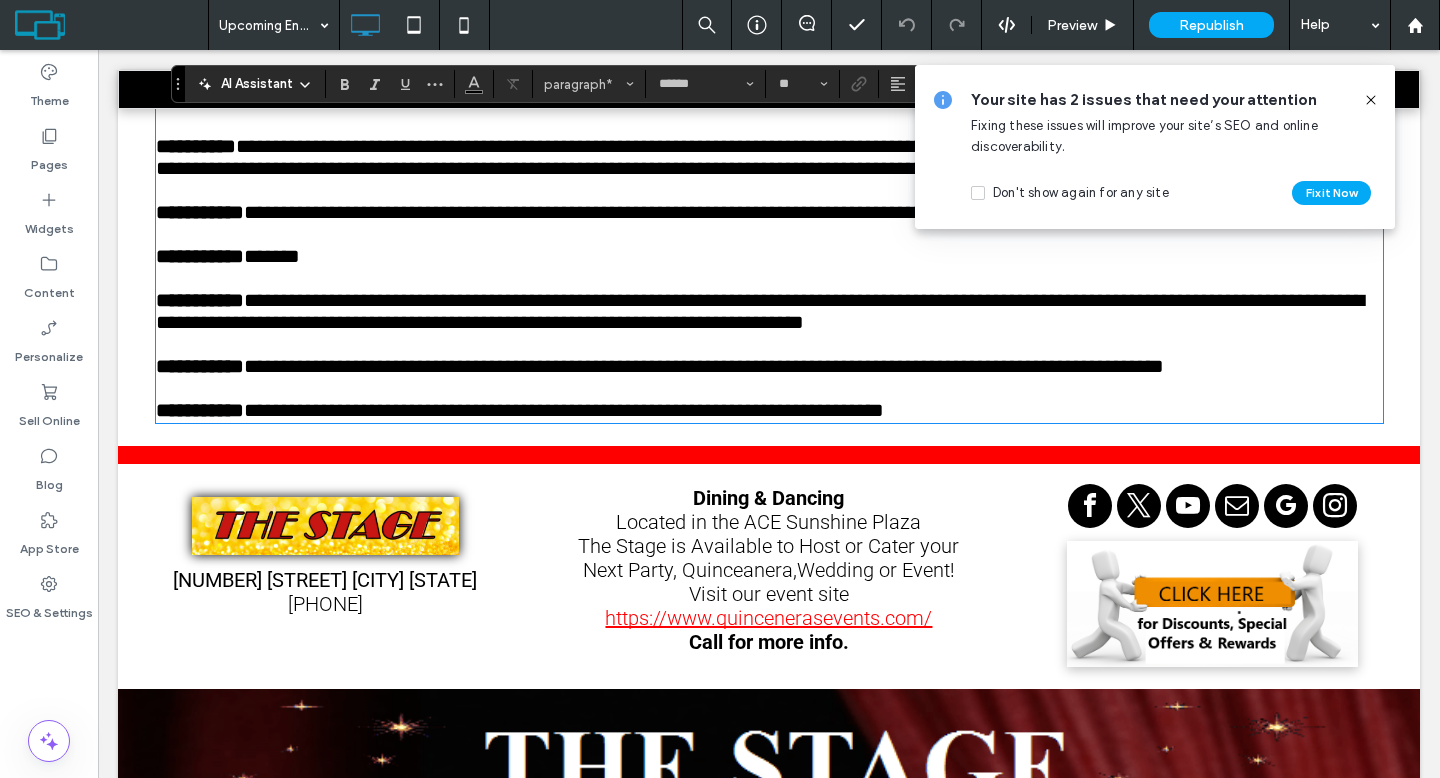 click on "**********" at bounding box center (760, 311) 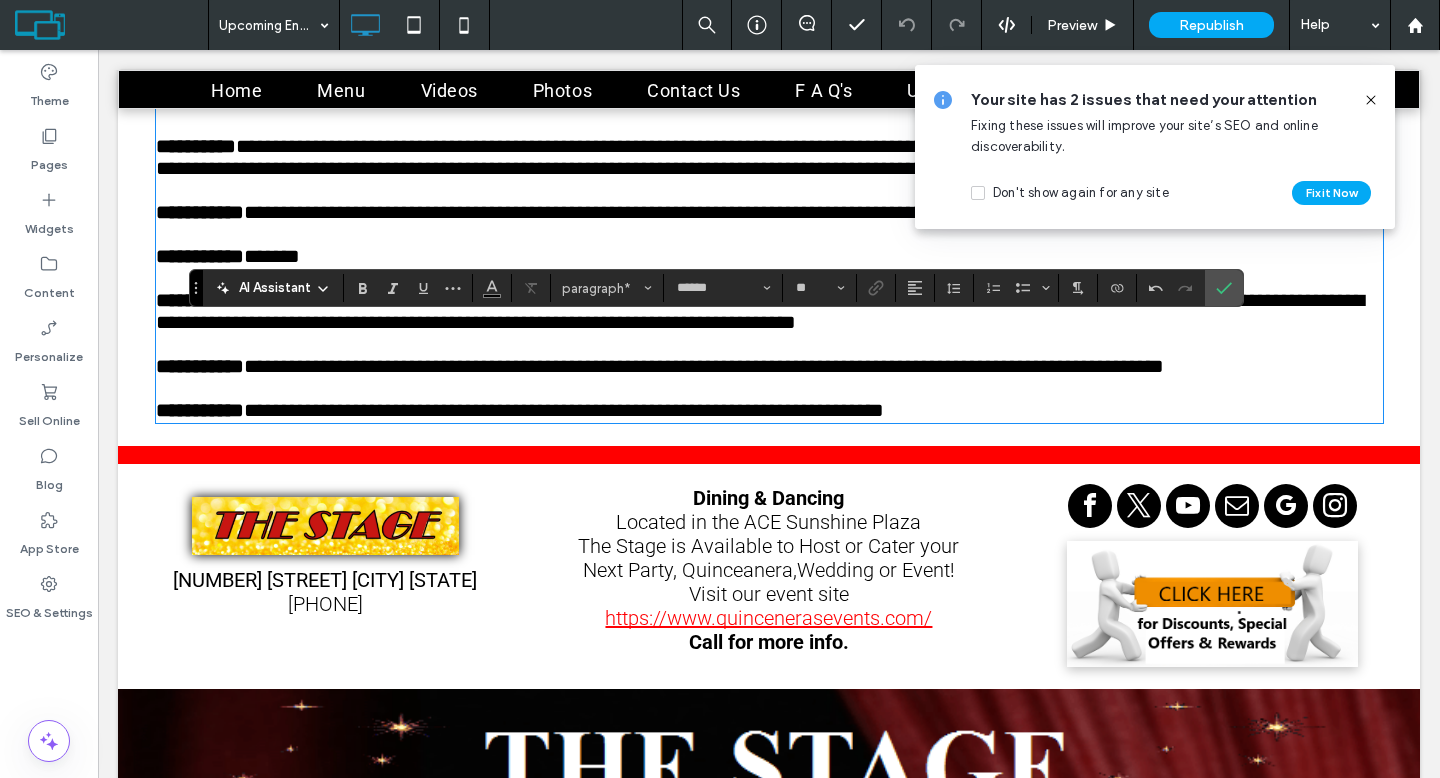 drag, startPoint x: 178, startPoint y: 87, endPoint x: 195, endPoint y: 312, distance: 225.64131 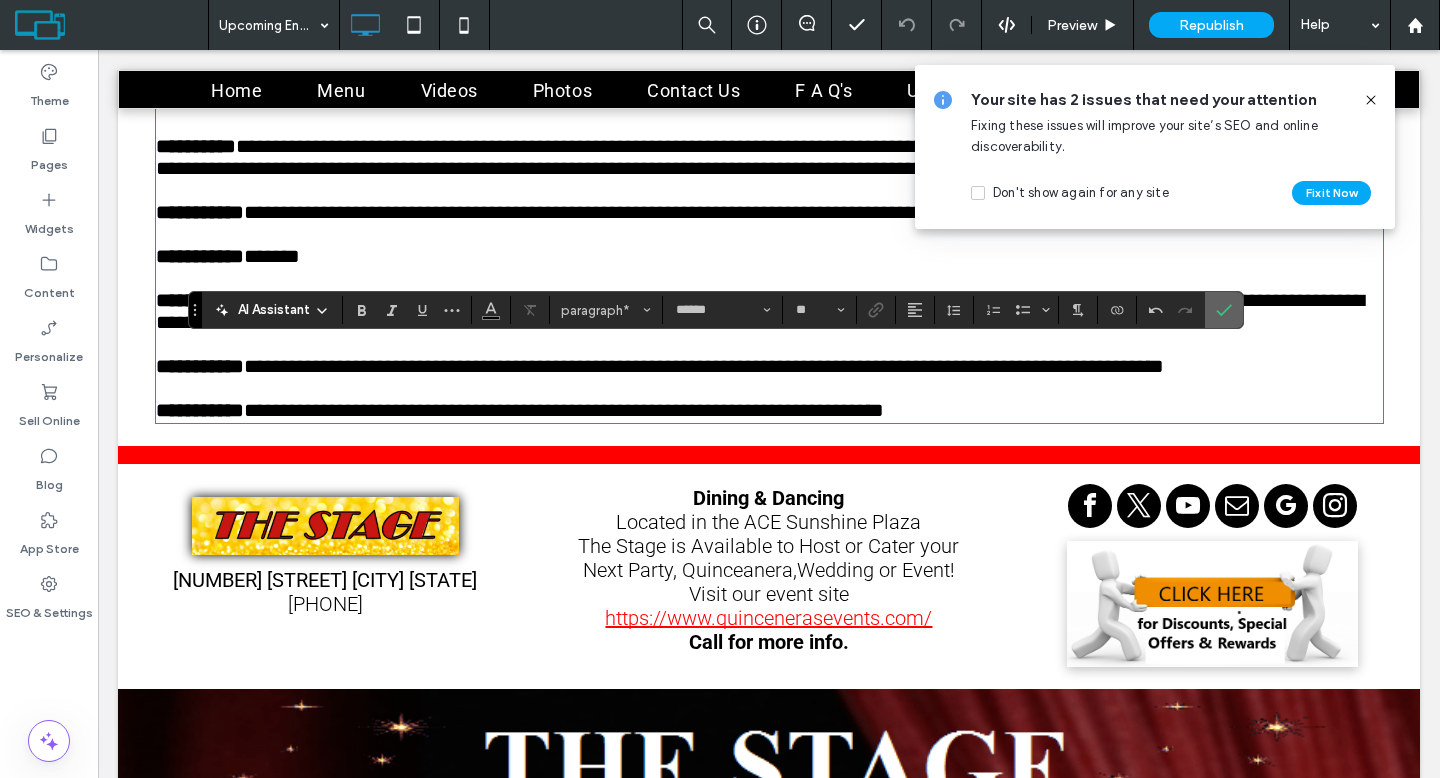 click at bounding box center (1224, 310) 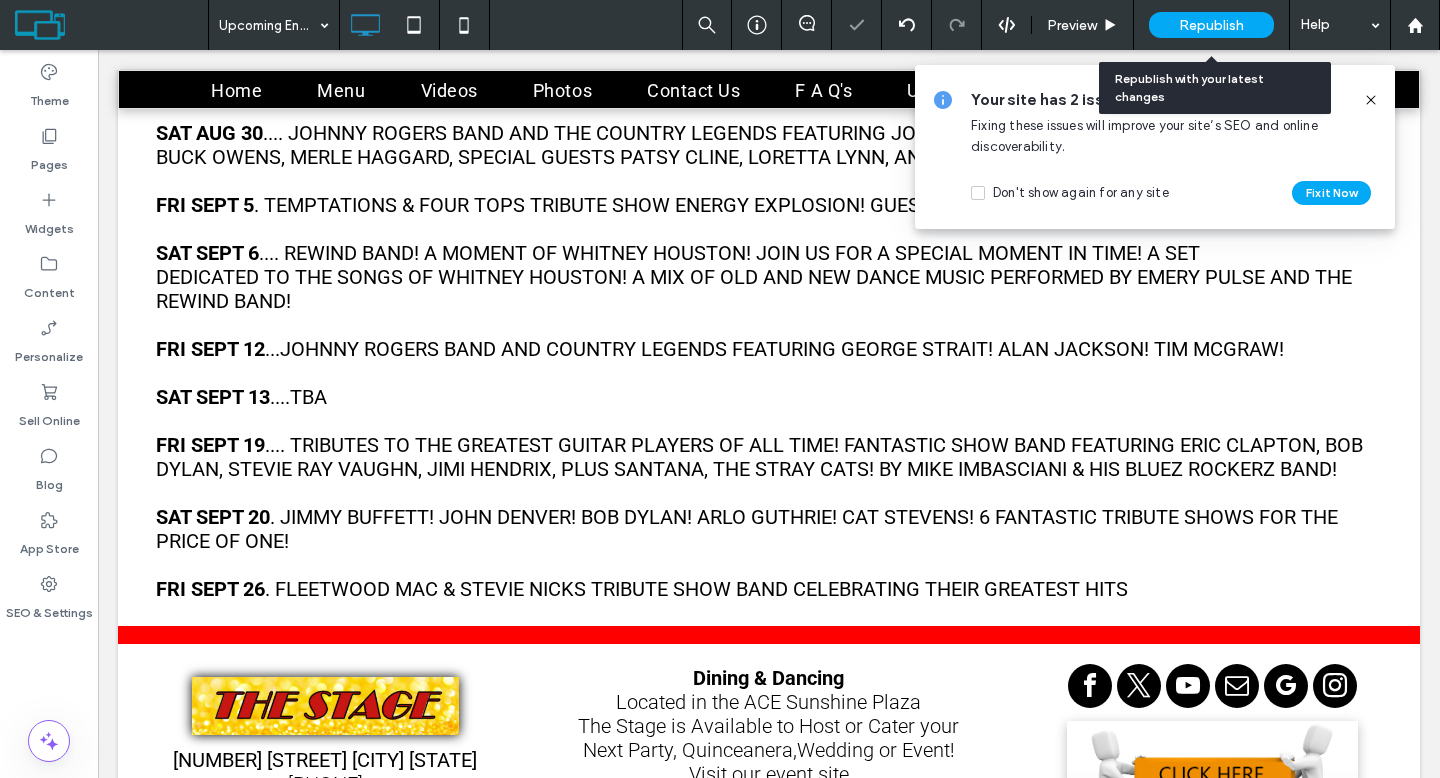 click on "Republish" at bounding box center [1211, 25] 